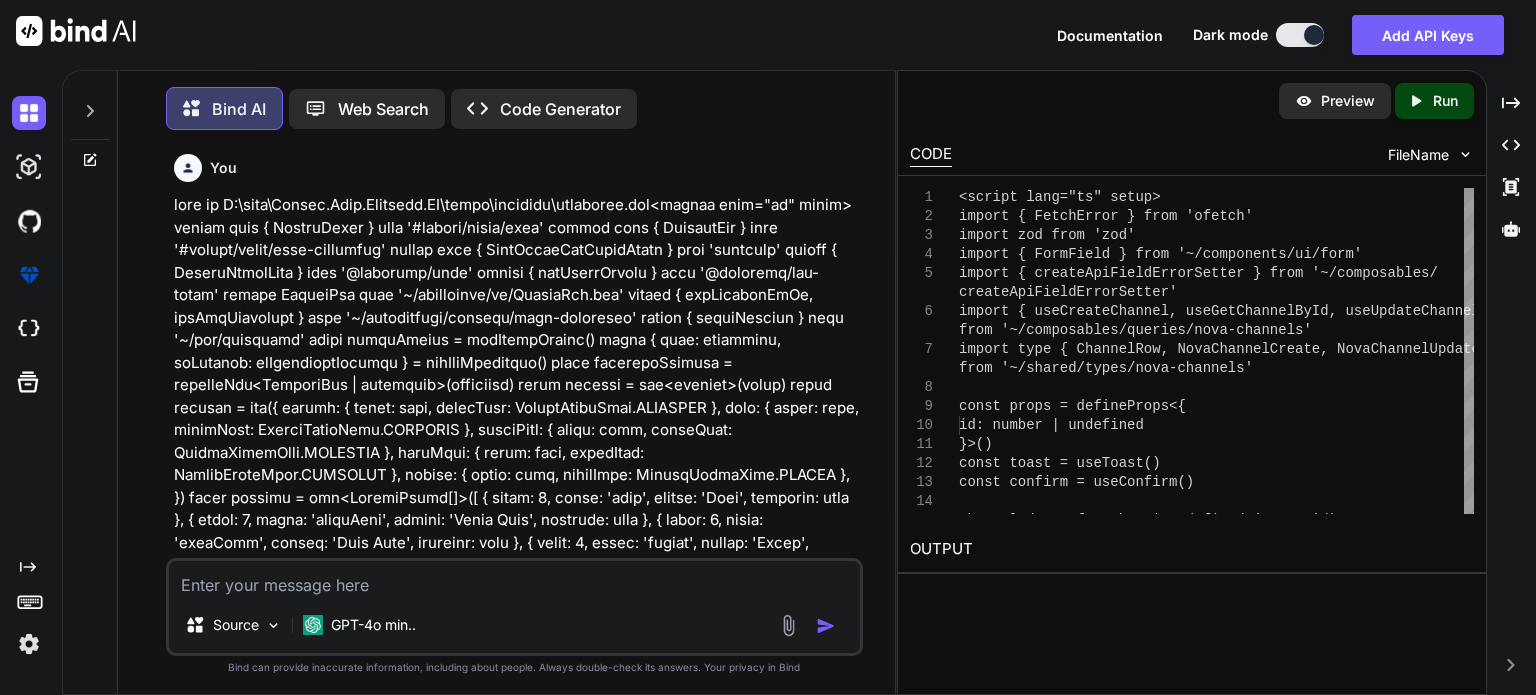 scroll, scrollTop: 0, scrollLeft: 0, axis: both 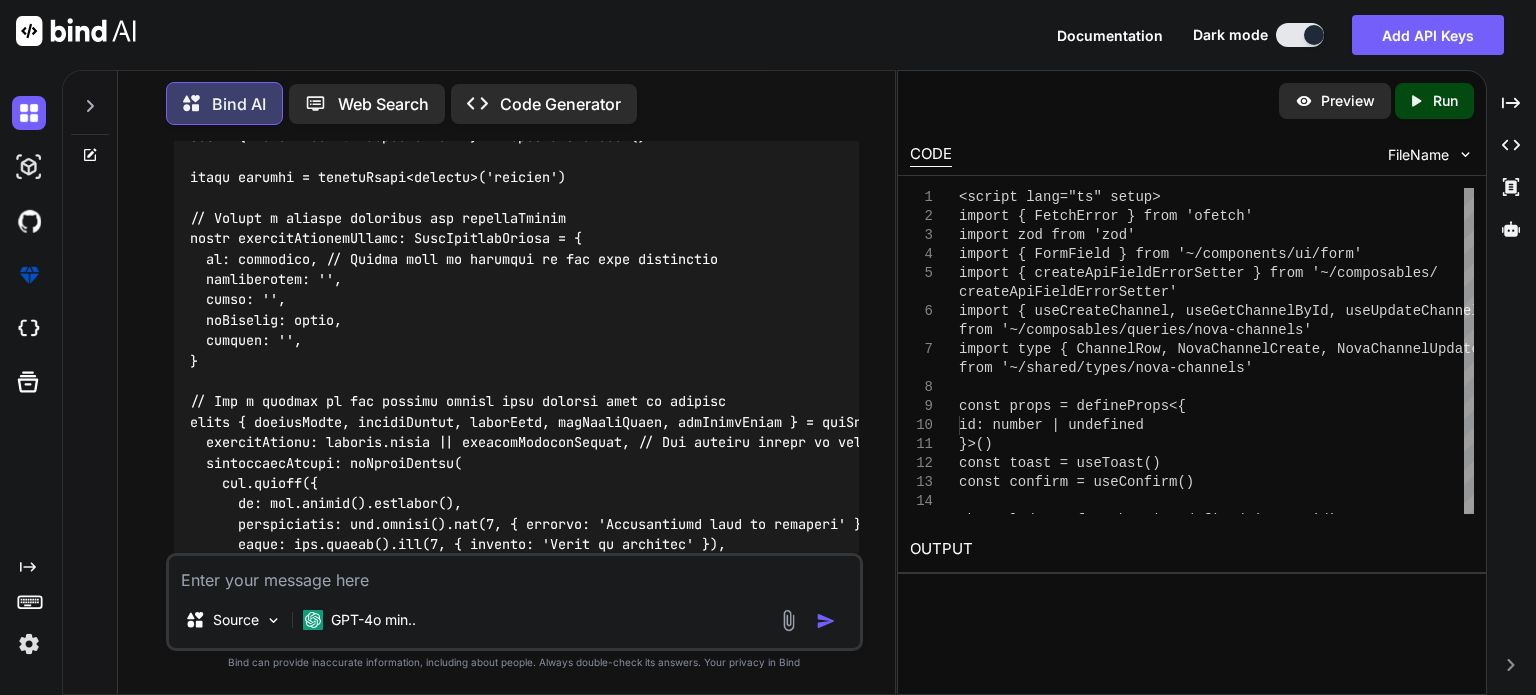 type on "x" 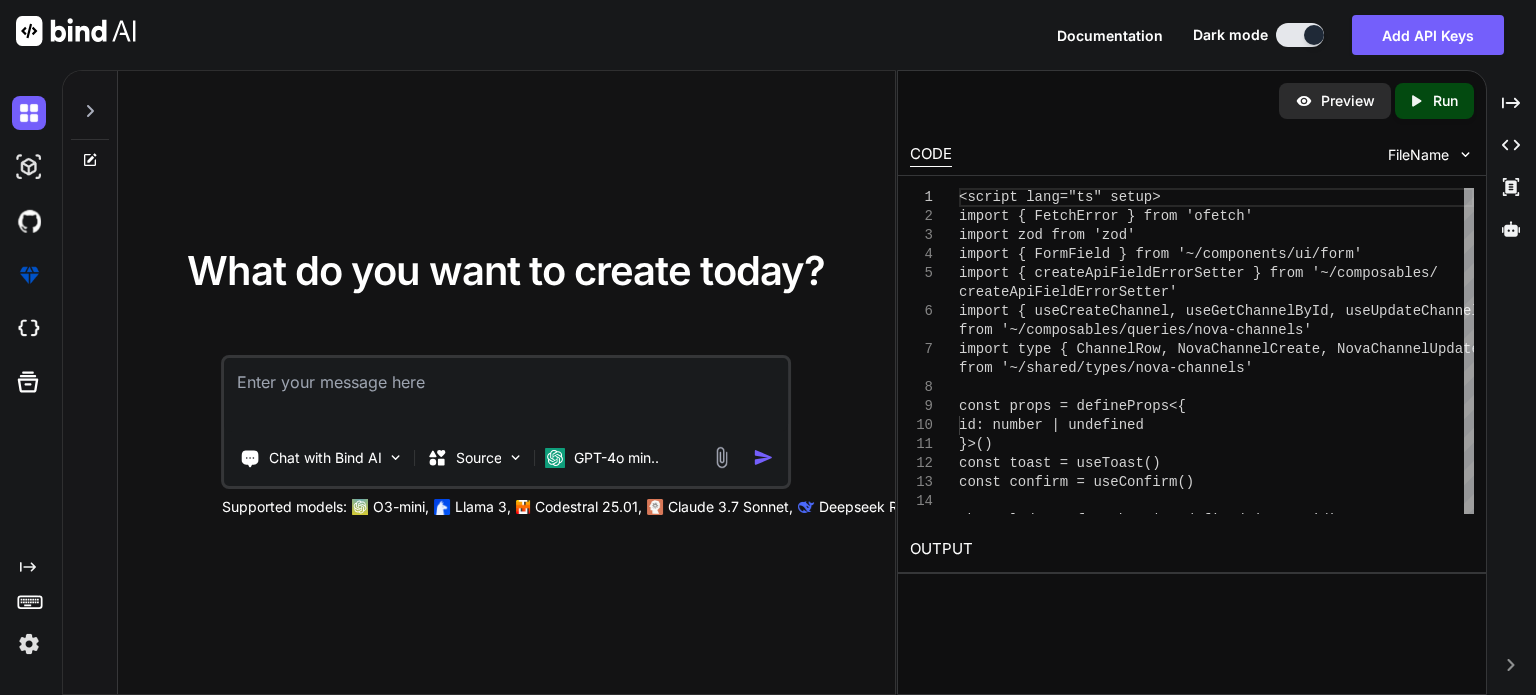 click at bounding box center (506, 395) 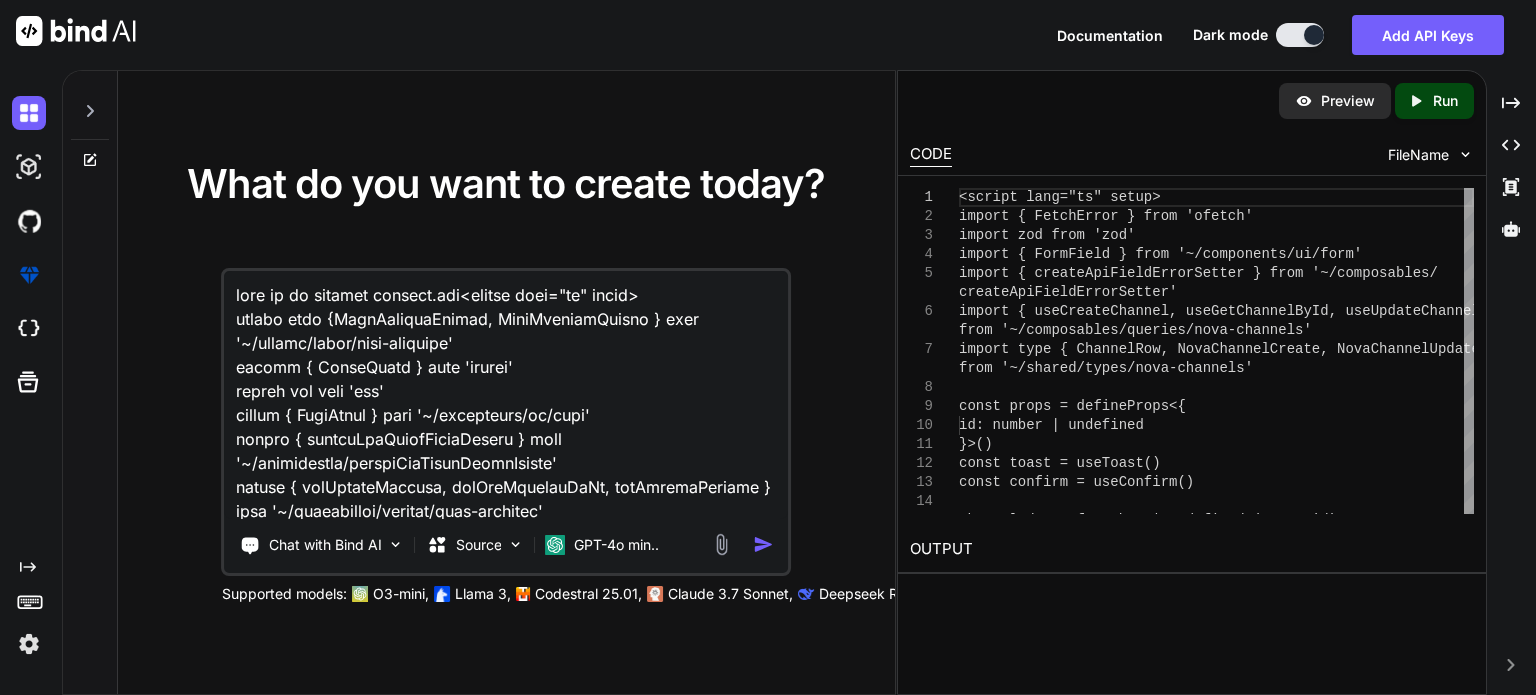 scroll, scrollTop: 5113, scrollLeft: 0, axis: vertical 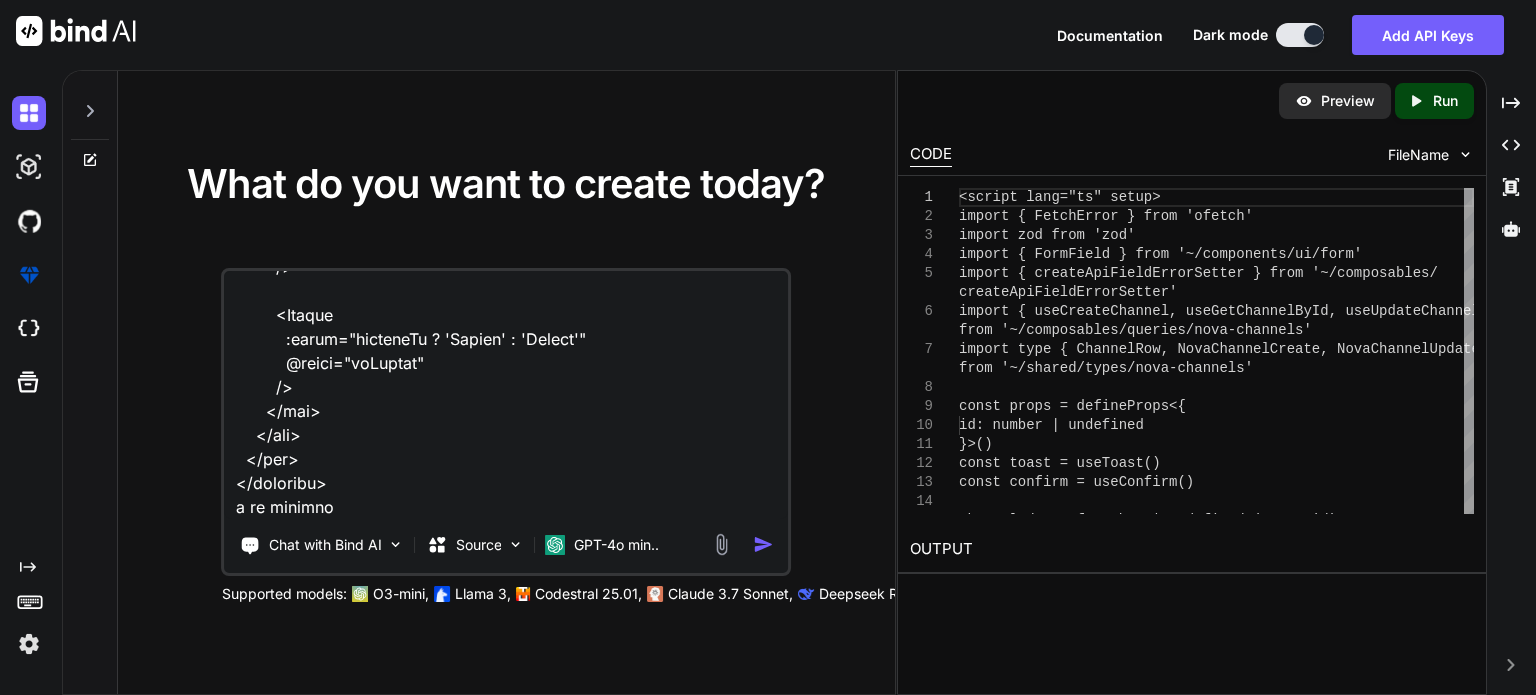 paste on "[vue-tsc] Type 'unknown' is not assignable to type 'PartialObjectDeep<GenericObject, { recurseIntoArrays: false; allowUndefinedInNonTupleArrays: true; }> | null | undefined'.
/nova/Osiris.Nova.Internal.UI/components/settings/channel-details.vue:25:3
23 | const visible = defineModel<boolean>('visible')
24 | const { defineField, handleSubmit, resetForm, setFieldValue, setFieldError } = useForm({
> 25 |   initialValues: channel.value,
|   ^^^^^^^^^^^^^
26 |   validationSchema: toTypedSchema(
27 |     zod.object({
28 |       id: zod.number().optional()," 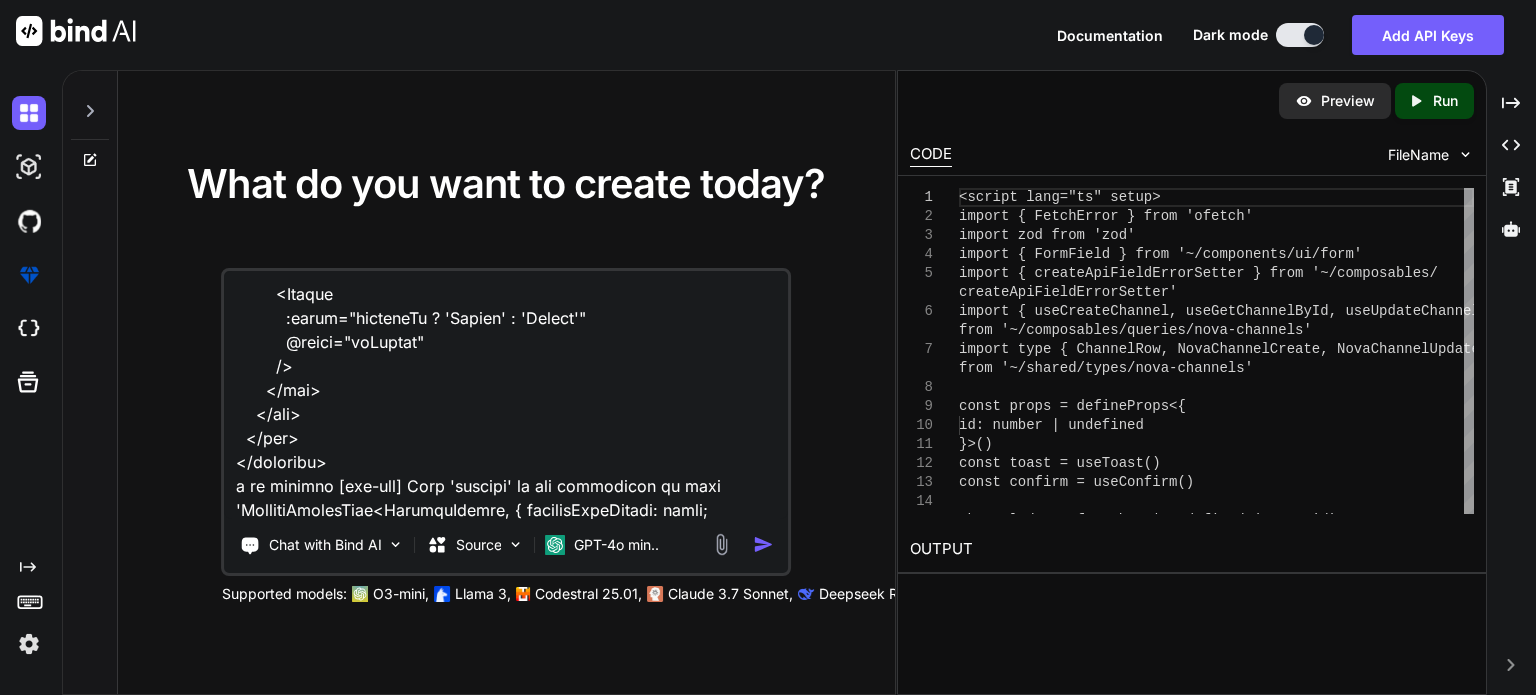 scroll, scrollTop: 5401, scrollLeft: 0, axis: vertical 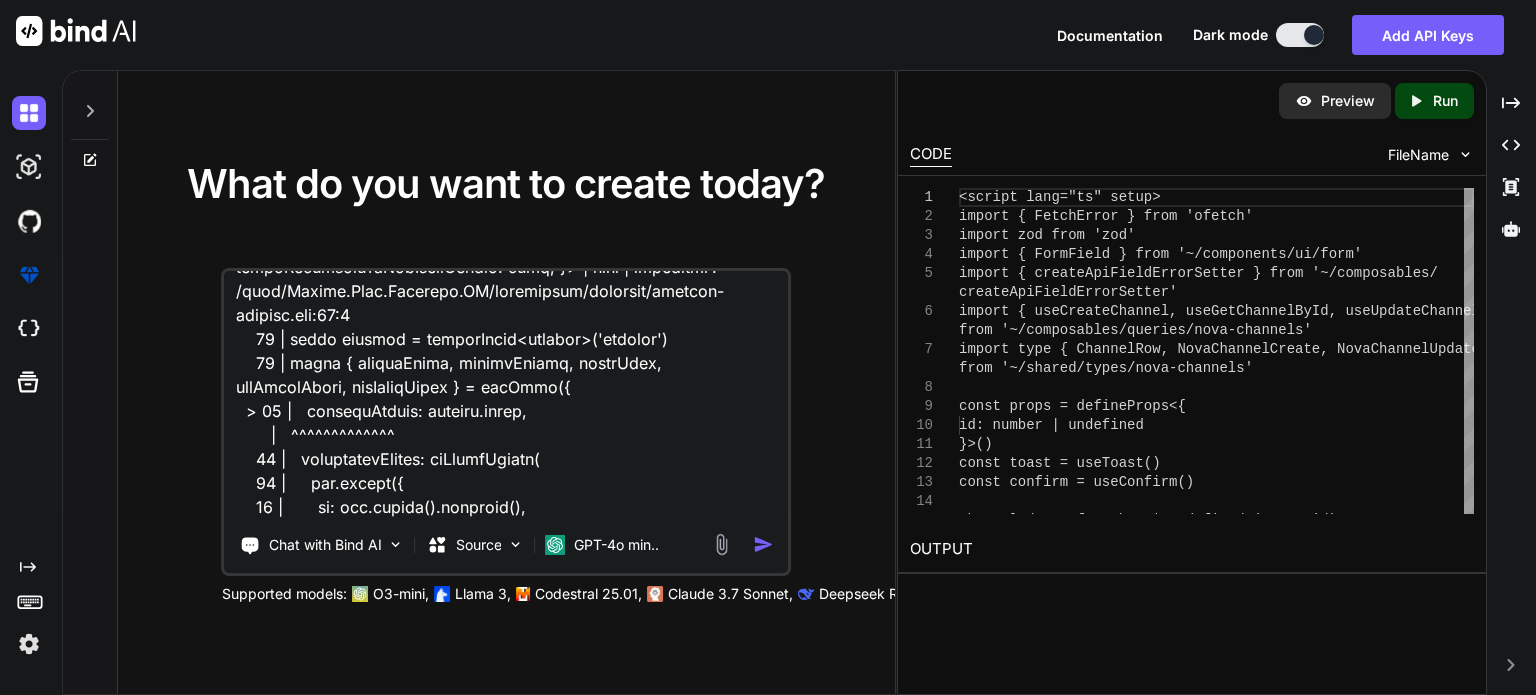 type on "()\n}
<script lang="ts" setup>
import type { NovaChannelCreate, NovaChannelUpdate } from '~/shared/types/nova-channels'
import { FetchError } from 'ofetch'
import zod from 'zod'
import { FormField } from '~/components/ui/form'
import { createApiFieldErrorSetter } from '~/composables/createApiFieldErrorSetter'
import { useCreateChannel, useGetChannelById, useUpdateChannel } from '~/composables/queries/nova-channels'
const props = defineProps<{
id: number | undefined
}>()
const toast = useToast()
const confirm = useConfirm()
const channelId = ref<number | undefined>(props.id)
const { data: channel } = useGetChannelById(channelId)
const { mutateAsync: createChannel } = useCreateChannel()
const { mutateAsync: updateChannel } = useUpdateChannel()
const visible = defineModel<boolean>('visible')
const { defineField, handleSubmit, resetForm, setFieldValue, setFieldError } = useForm({
initialValues: channel.value,
validationSchema: toTypedSchema(
zod.object({
id: zod.num..." 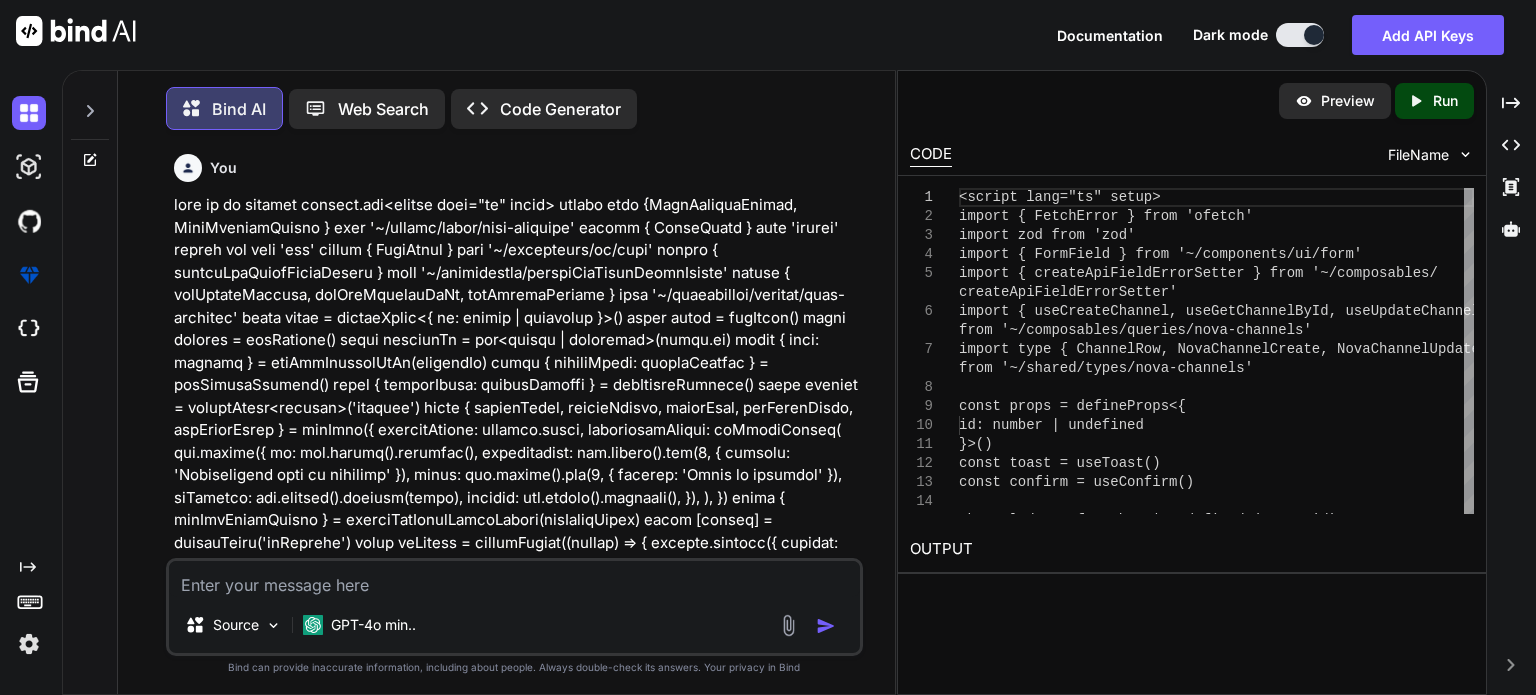scroll, scrollTop: 8, scrollLeft: 0, axis: vertical 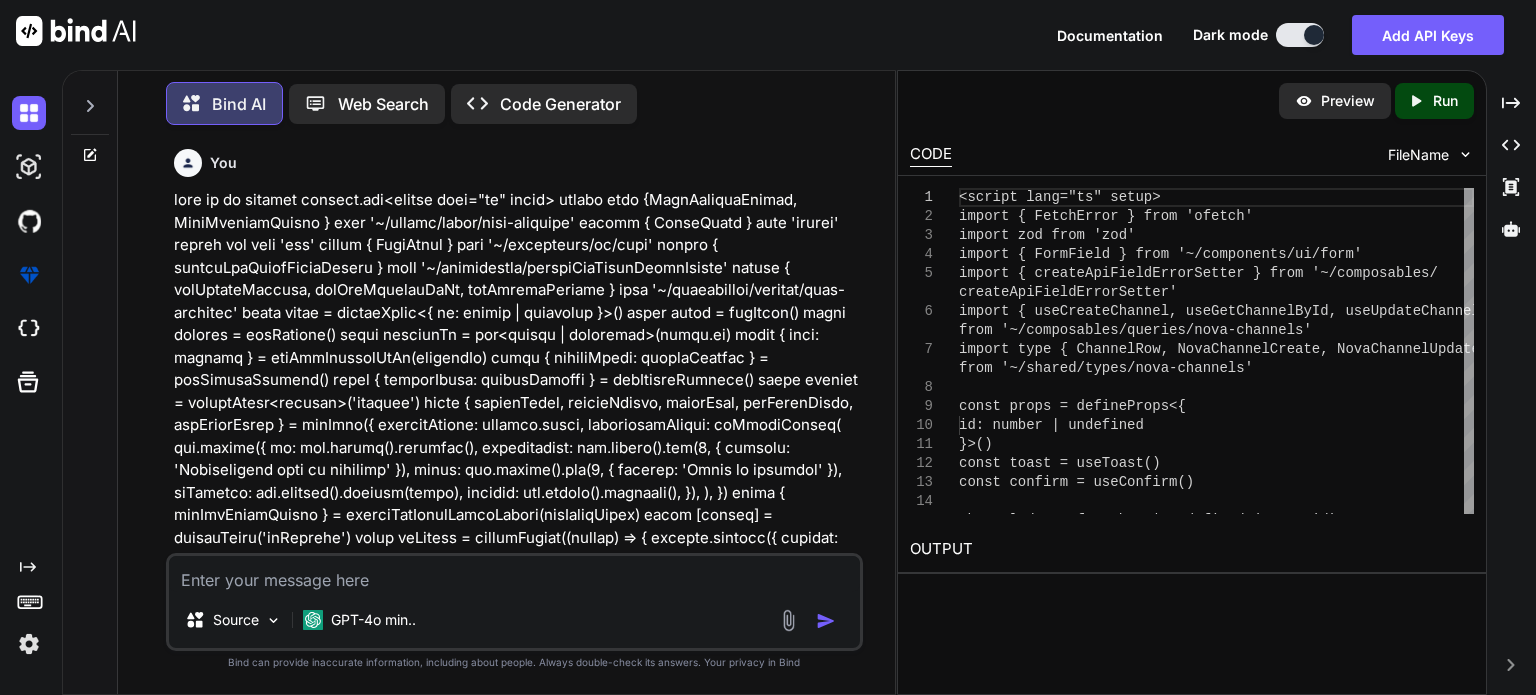 click at bounding box center (516, 819) 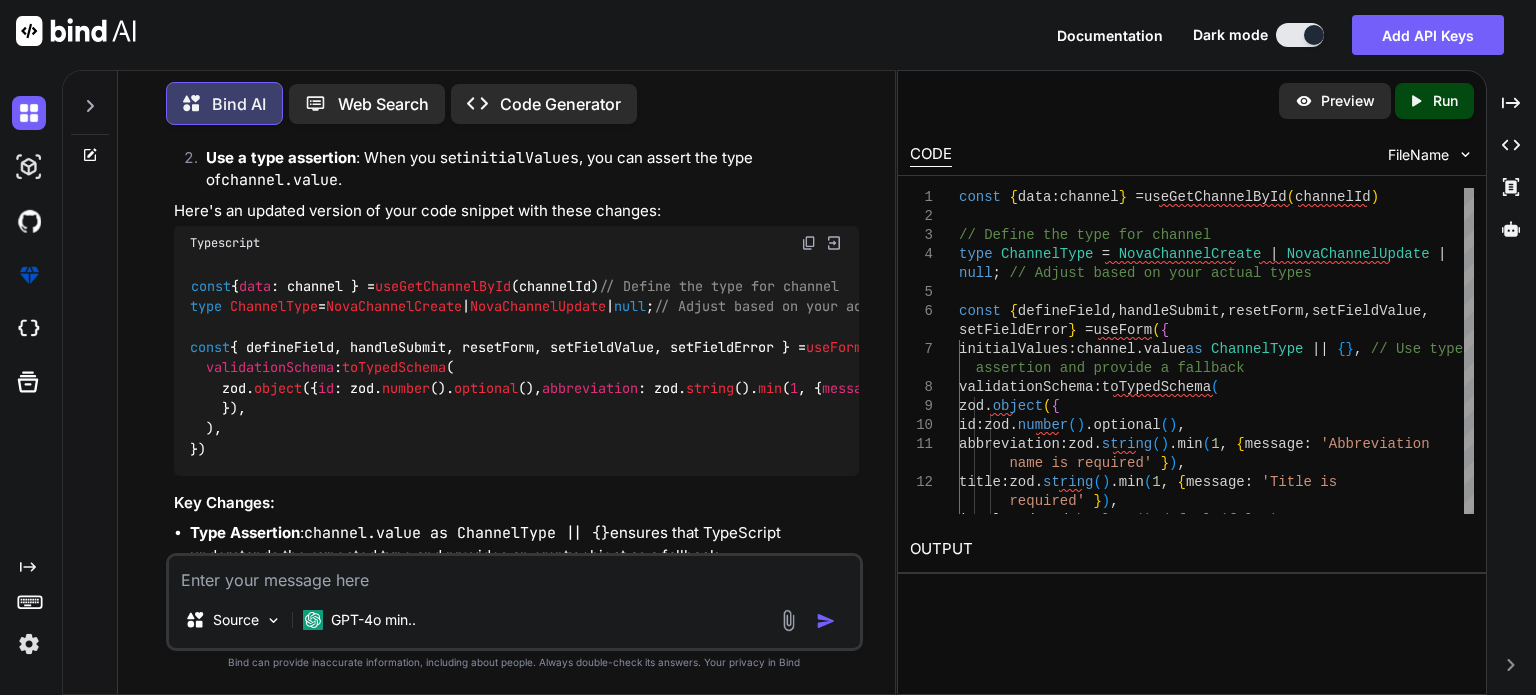 scroll, scrollTop: 1571, scrollLeft: 0, axis: vertical 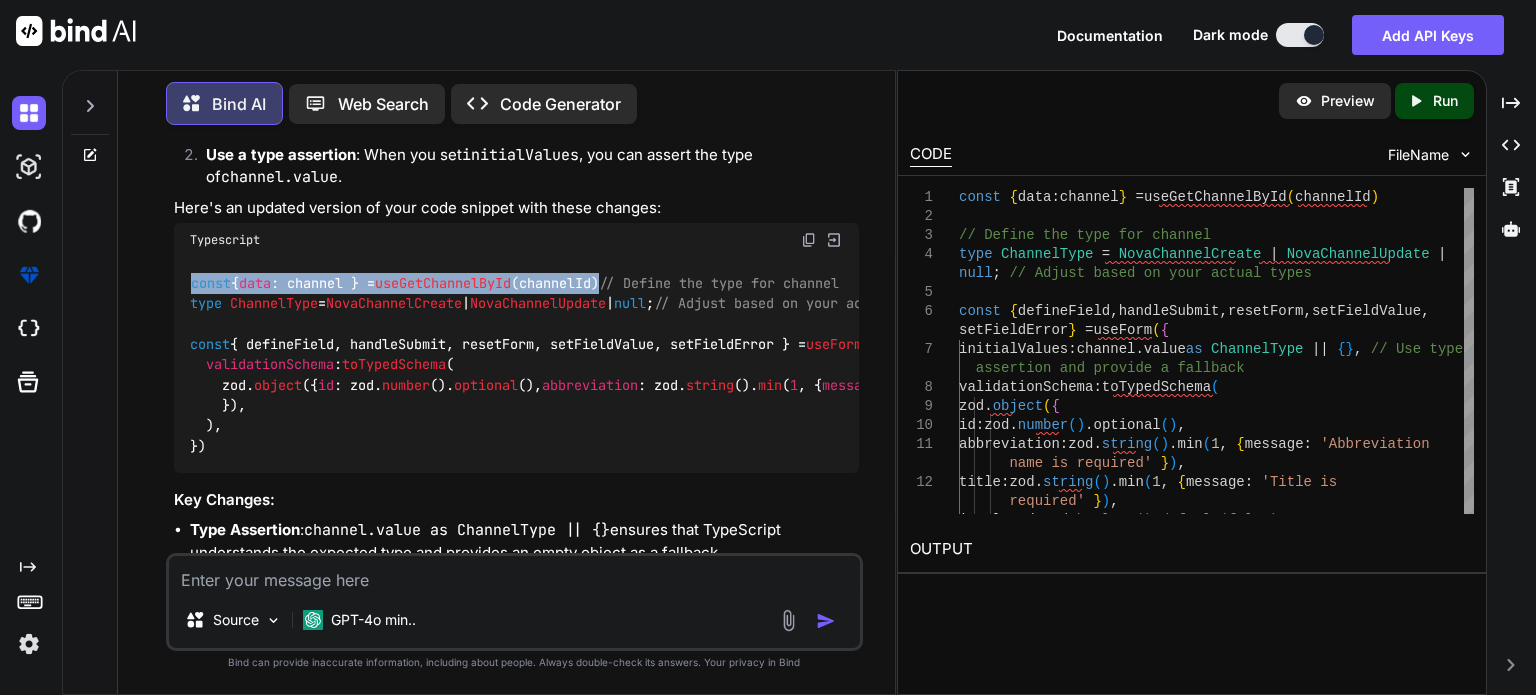 drag, startPoint x: 182, startPoint y: 258, endPoint x: 648, endPoint y: 250, distance: 466.06866 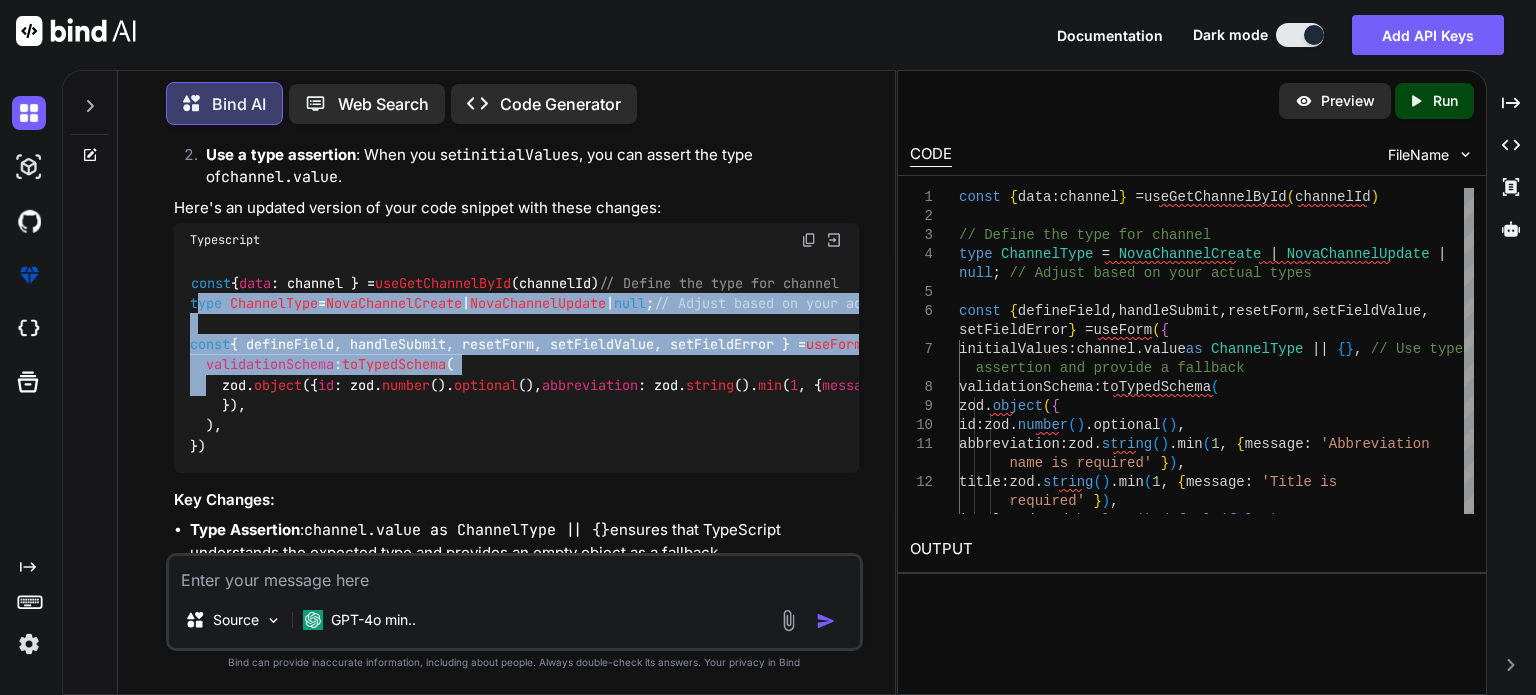 drag, startPoint x: 196, startPoint y: 319, endPoint x: 206, endPoint y: 412, distance: 93.53609 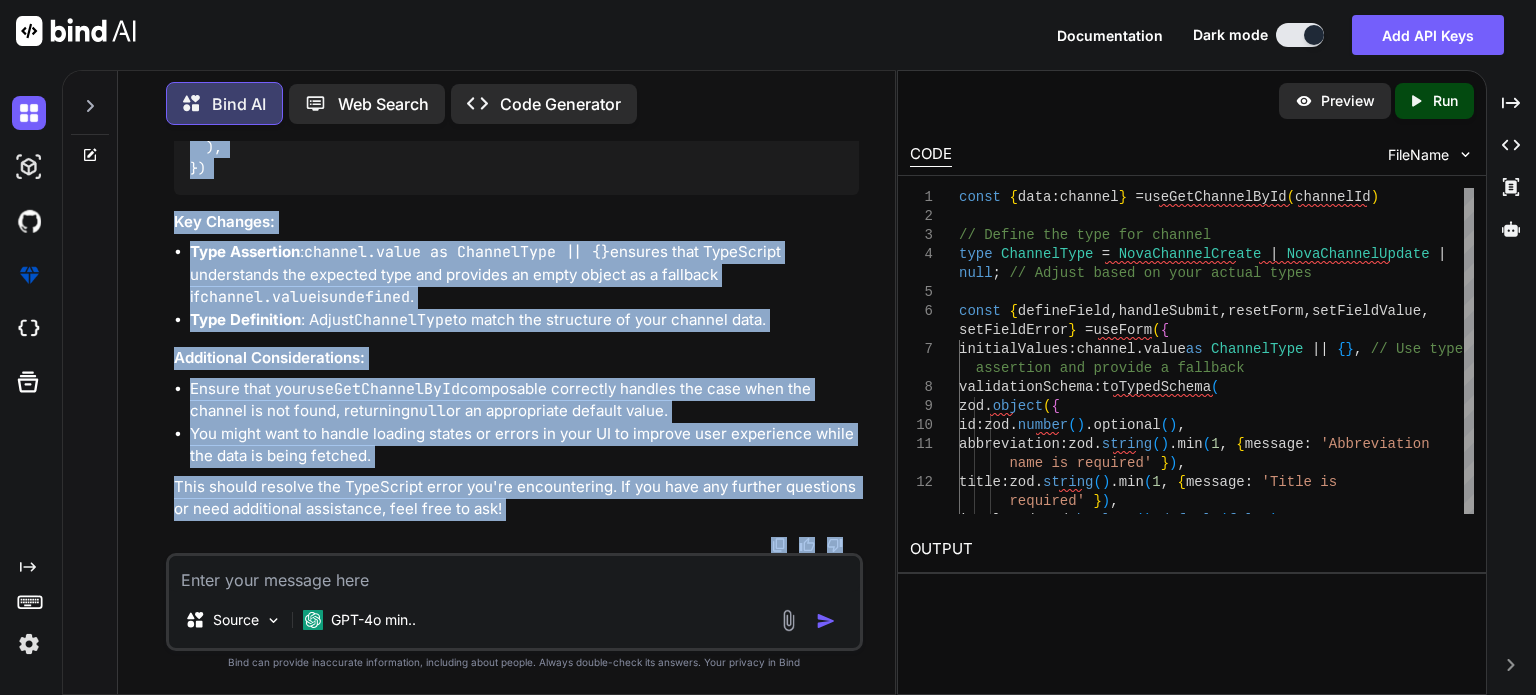 scroll, scrollTop: 1992, scrollLeft: 0, axis: vertical 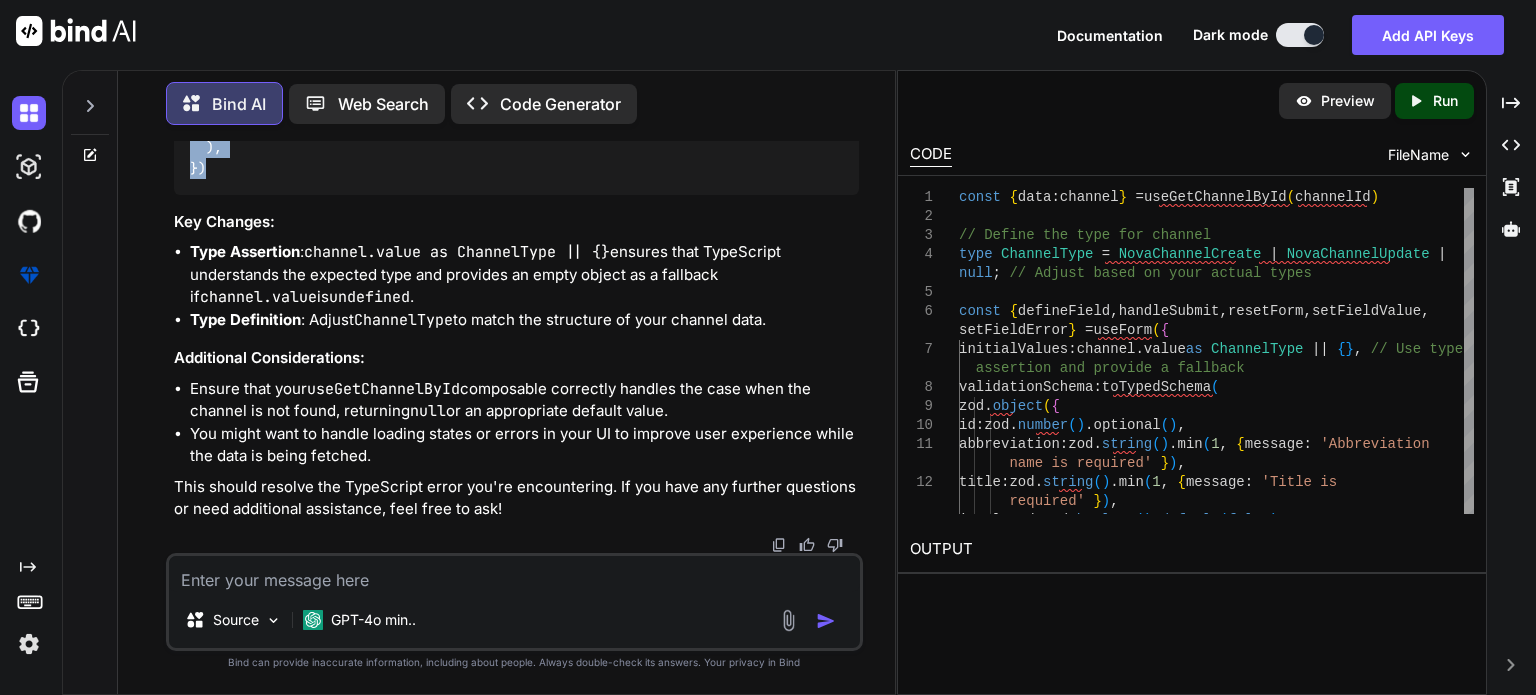 drag, startPoint x: 189, startPoint y: 318, endPoint x: 265, endPoint y: 186, distance: 152.31546 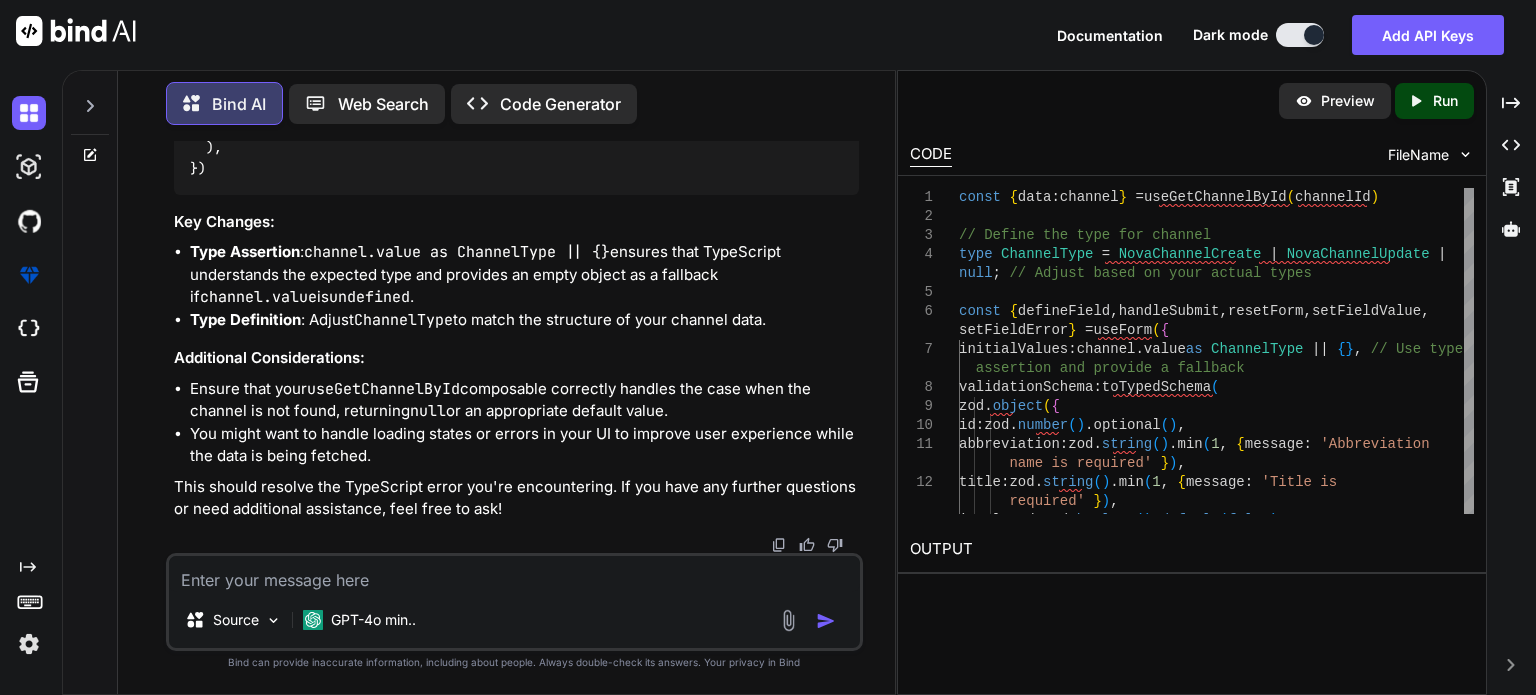 click at bounding box center [514, 574] 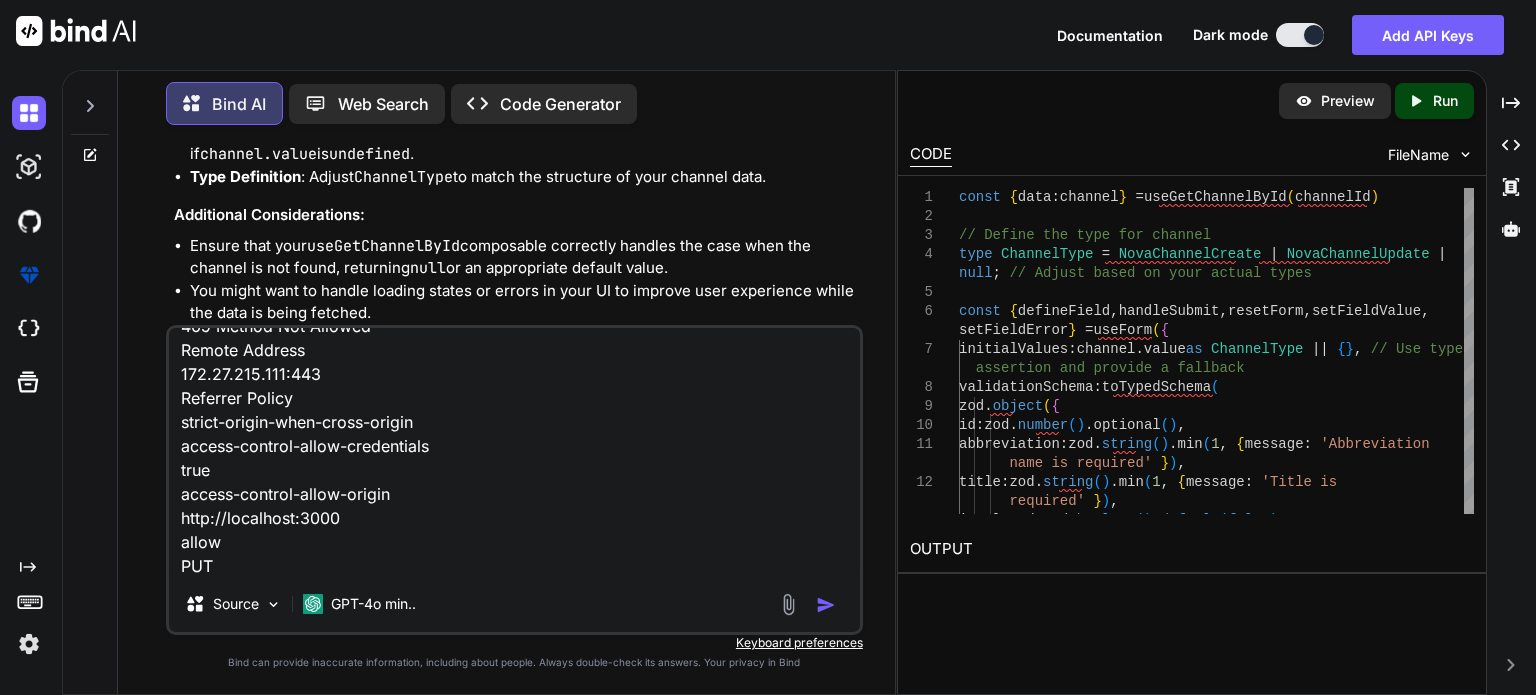 scroll, scrollTop: 0, scrollLeft: 0, axis: both 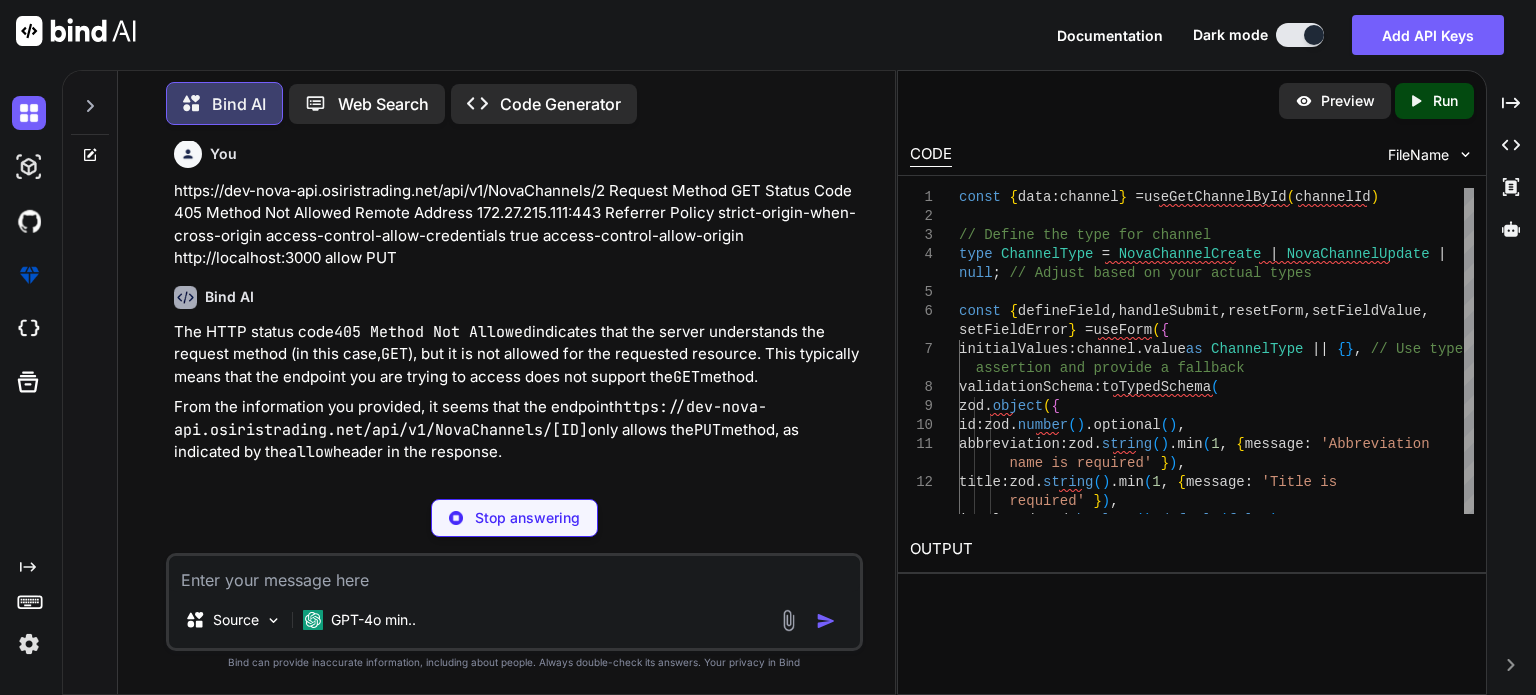 click on "Bind AI The HTTP status code  405 Method Not Allowed  indicates that the server understands the request method (in this case,  GET ), but it is not allowed for the requested resource. This typically means that the endpoint you are trying to access does not support the  GET  method.
From the information you provided, it seems that the endpoint  https://dev-nova-api.osirive.net/api/v1/NovaChannels/2  only allows the  PUT  method, as indicated by the  allow  header in the response.
Possible Solutions:
Check the API Documentation : Review the API documentation to confirm which methods are supported for the endpoint. If you need to retrieve data, there might be a different endpoint or method (like  GET ) that you should use.
Use the Correct Method : If you need to update the channel with ID  2 , you should use the  PUT  method instead of  GET . Make sure to include the necessary data in the request body as specified by the API.
Contact API Support : If you believe that the  GET" at bounding box center (516, 490) 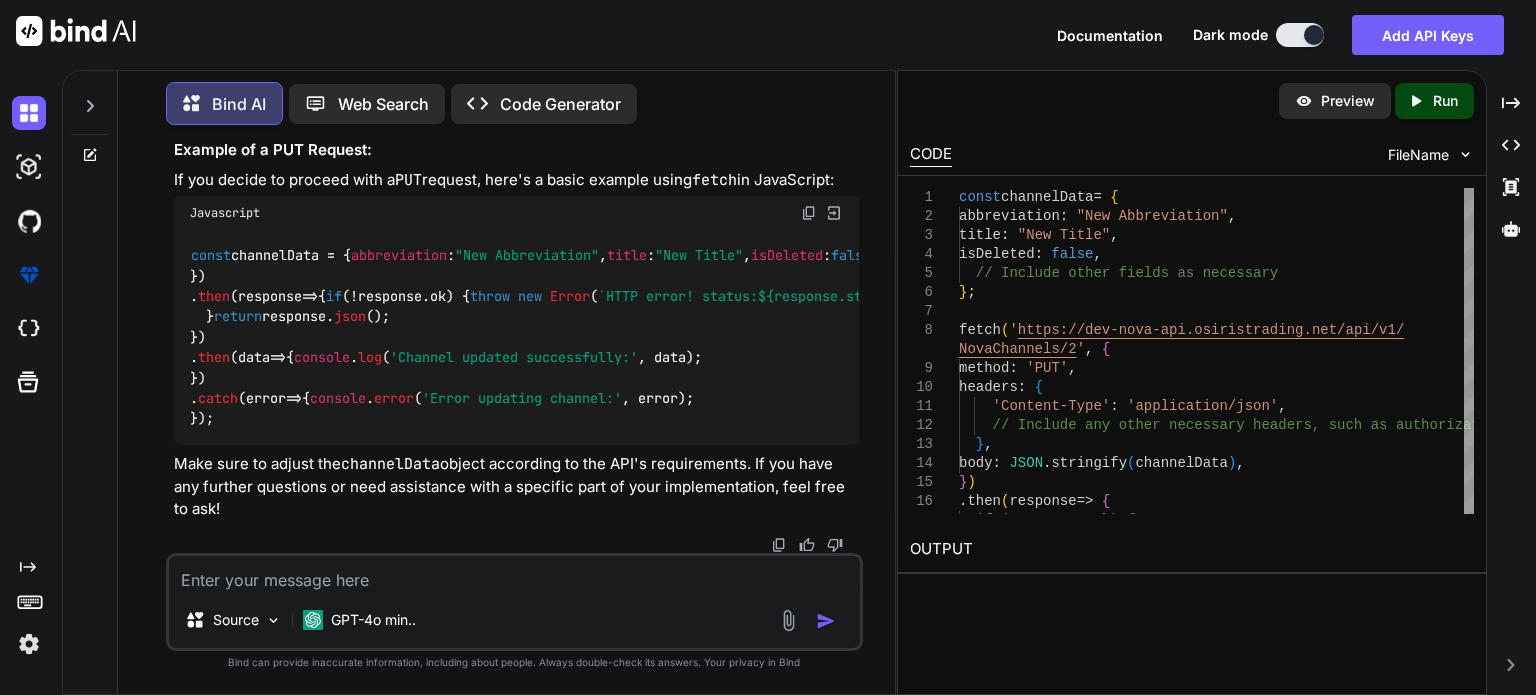 scroll, scrollTop: 3110, scrollLeft: 0, axis: vertical 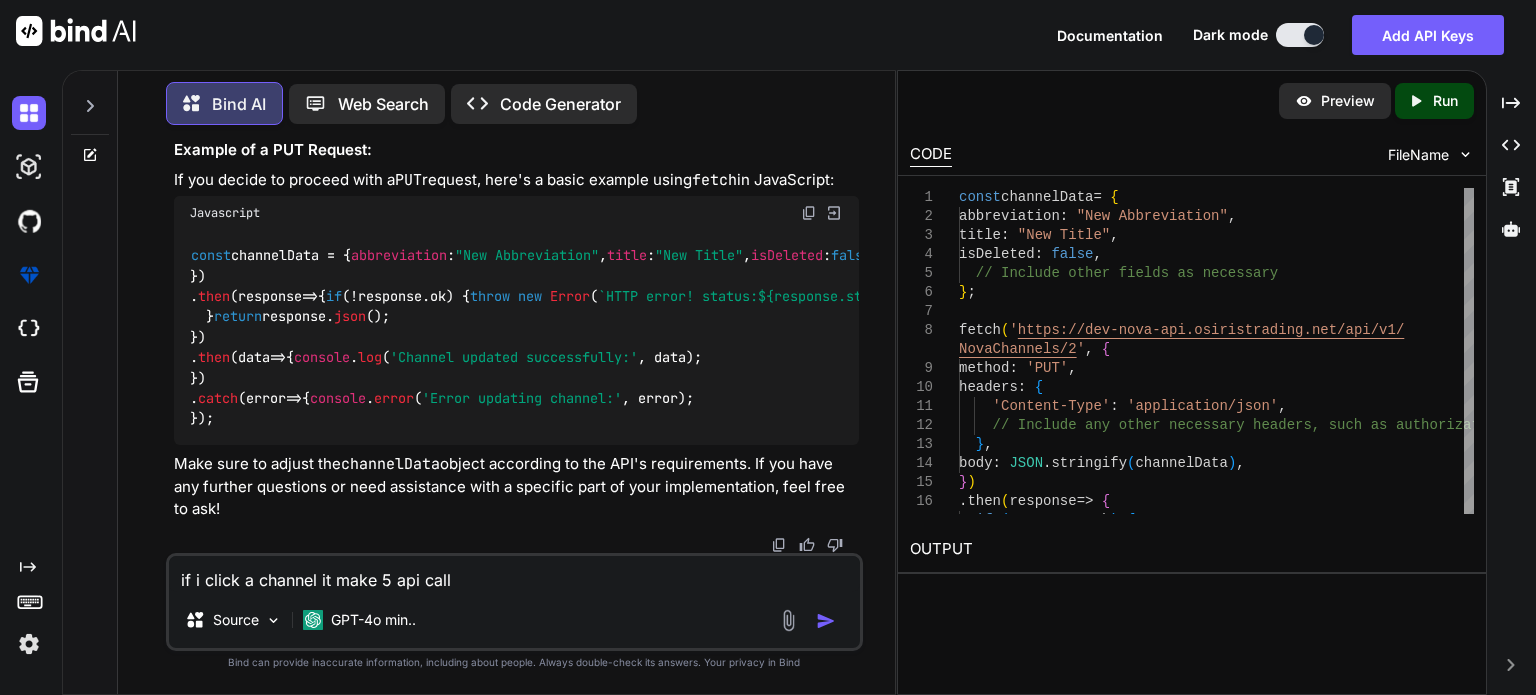 paste on "https://dev-nova-api.osiristrading.net/api/v1/NovaChannels/2
Request Method
GET
Status Code
405 Method Not Allowed
Remote Address
[IP_ADDRESS]:443
Referrer Policy
strict-origin-when-cross-origin" 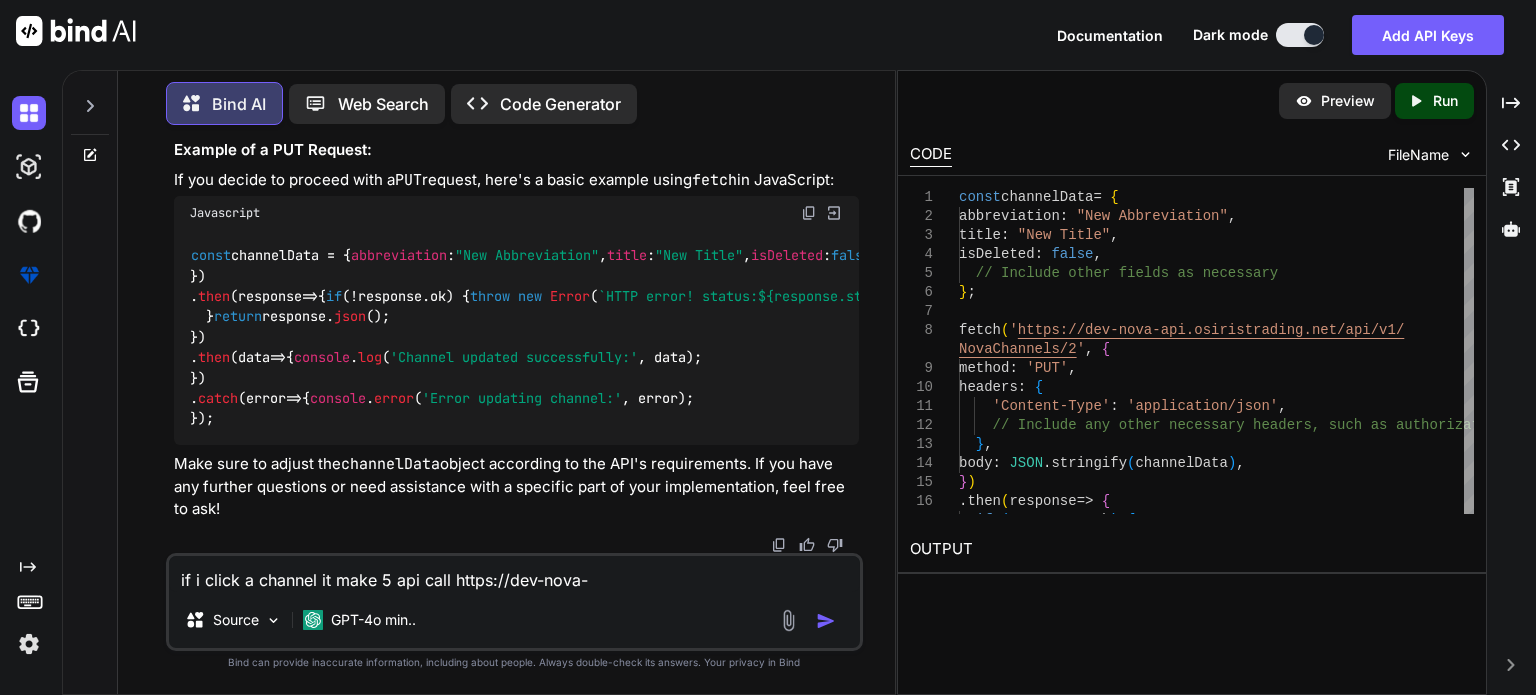scroll, scrollTop: 2, scrollLeft: 0, axis: vertical 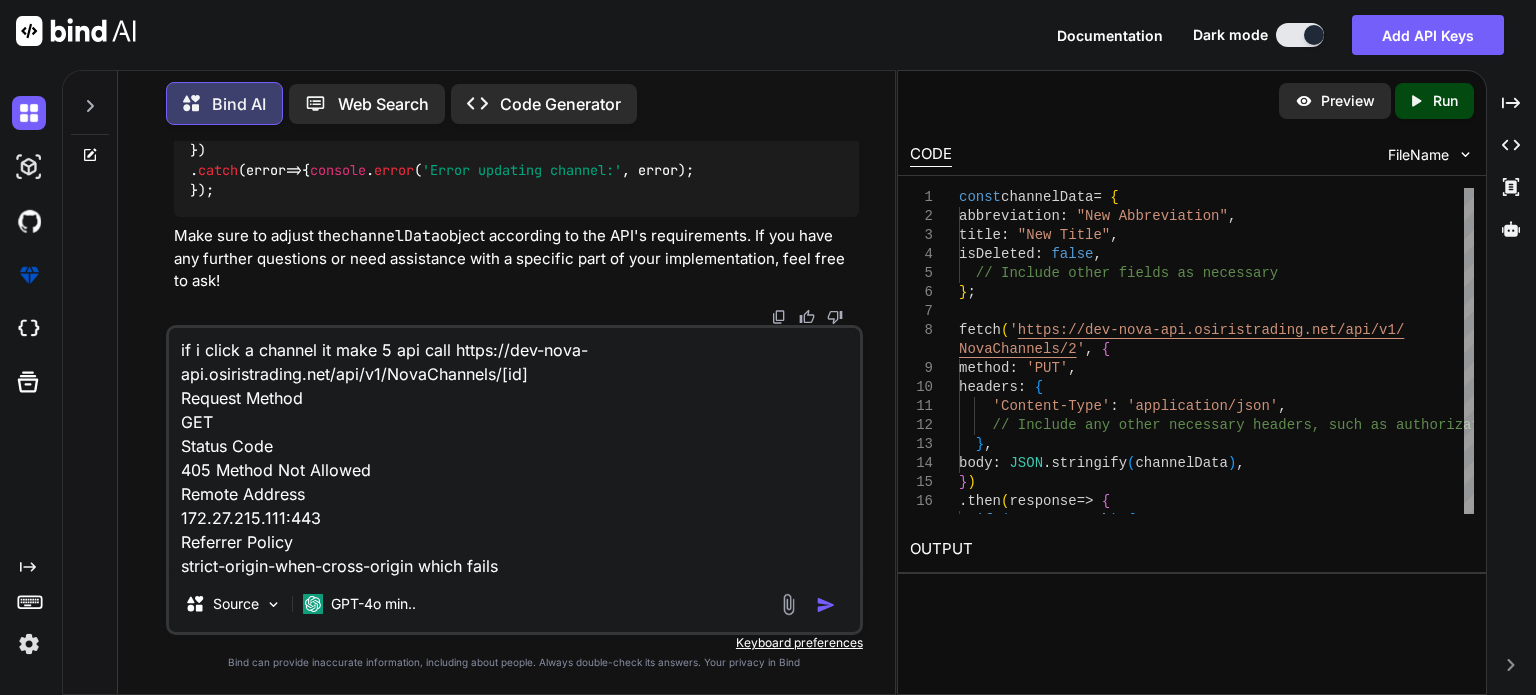 type on "if i click a channel it make 5 api call https://dev-nova-api.osiristrading.net/api/v1/NovaChannels/[id]
Request Method
GET
Status Code
405 Method Not Allowed
Remote Address
172.27.215.111:443
Referrer Policy
strict-origin-when-cross-origin which fails" 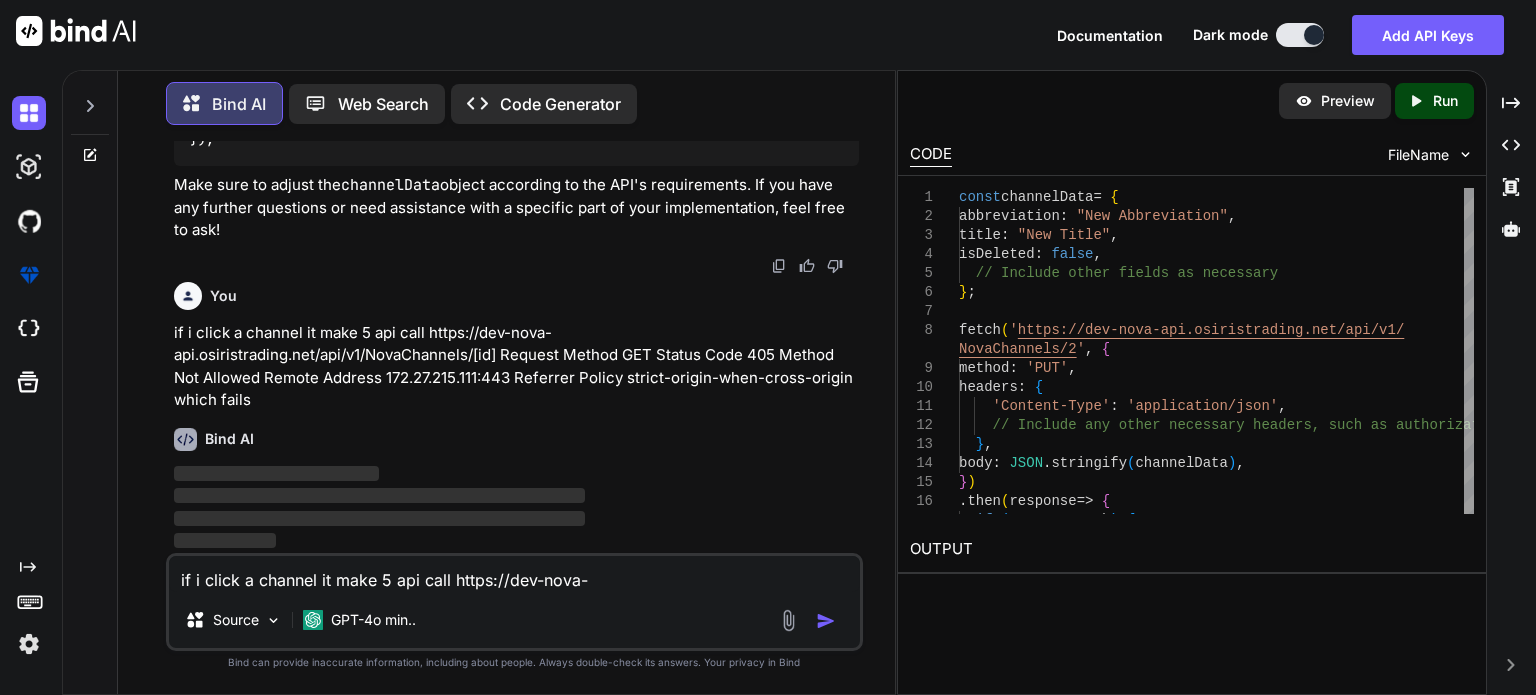 scroll, scrollTop: 3694, scrollLeft: 0, axis: vertical 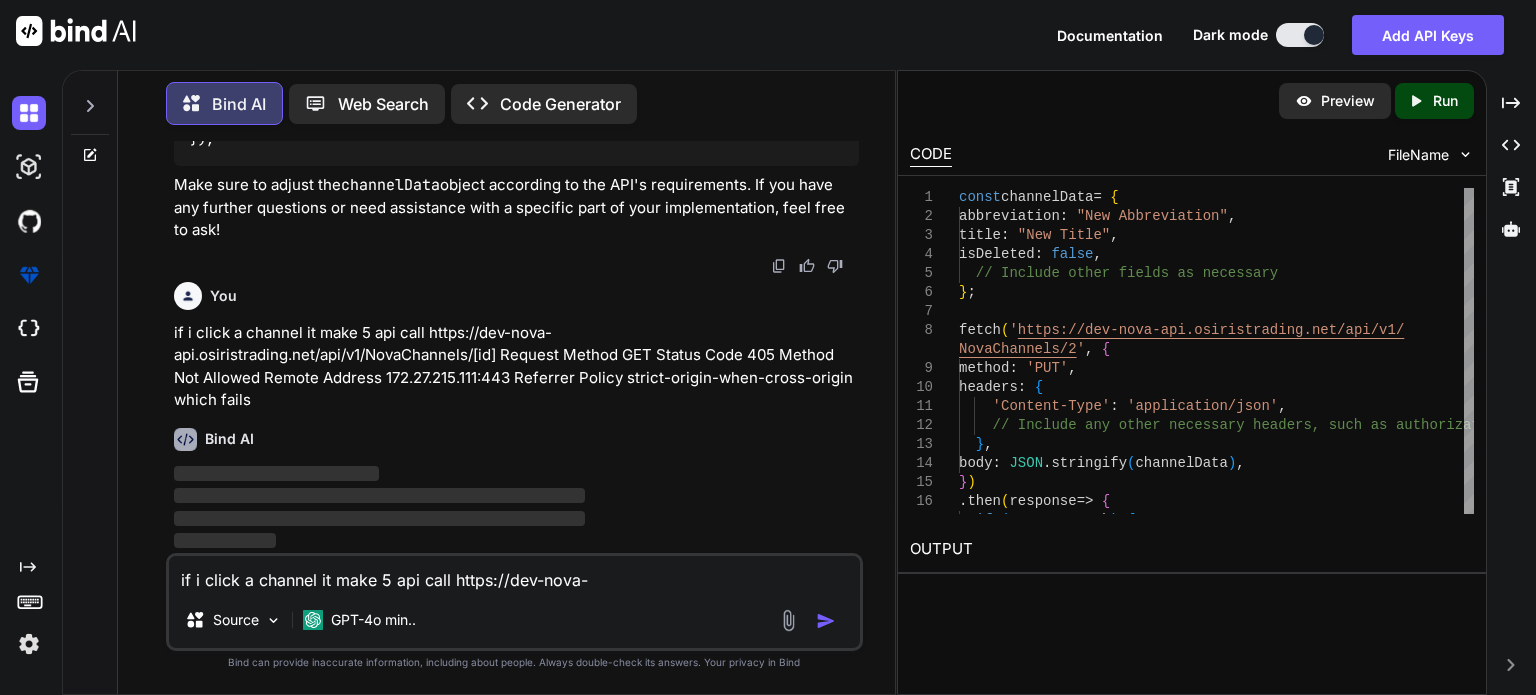 click on "if i click a channel it make 5 api call https://dev-nova-api.osiristrading.net/api/v1/NovaChannels/[id]
Request Method
GET
Status Code
405 Method Not Allowed
Remote Address
172.27.215.111:443
Referrer Policy
strict-origin-when-cross-origin which fails" at bounding box center [514, 574] 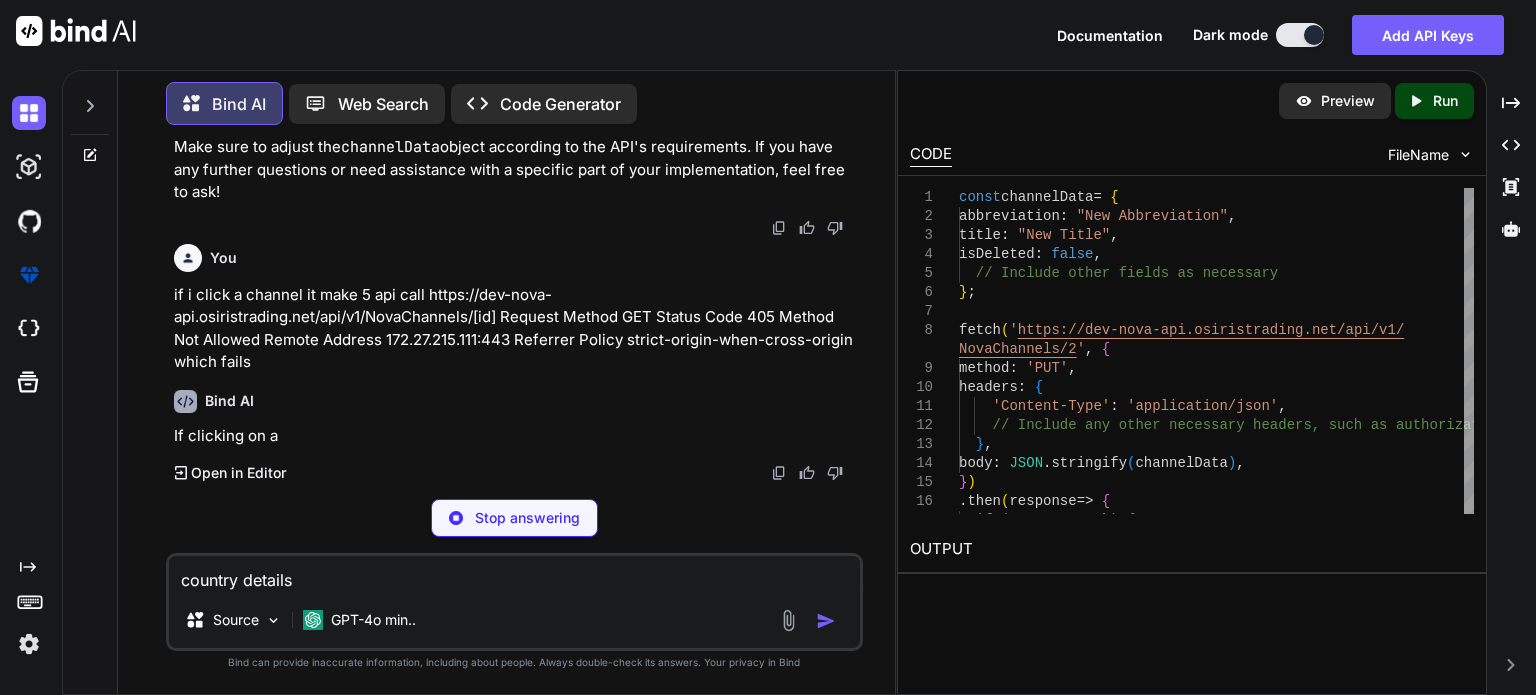 scroll, scrollTop: 3694, scrollLeft: 0, axis: vertical 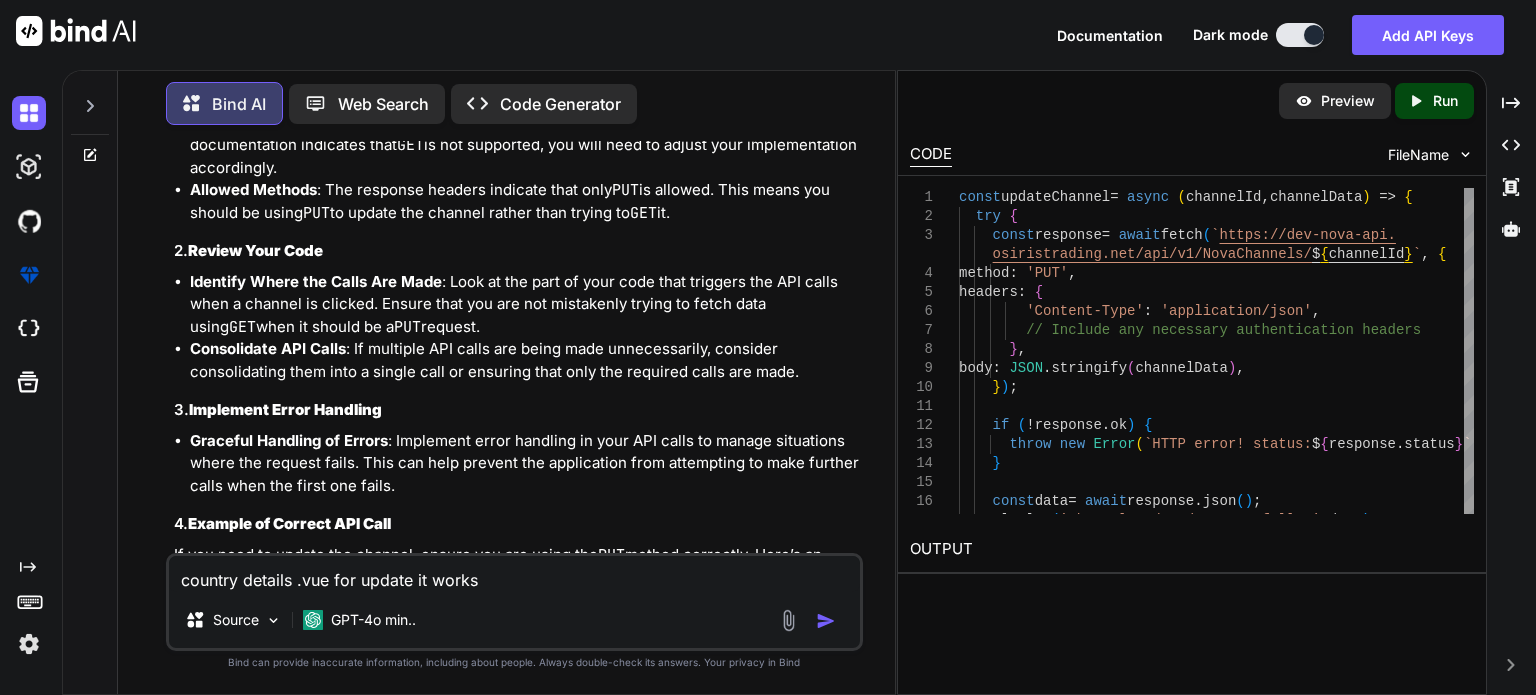 paste on "<script lang="ts" setup>
import type { NovaCountryCreate, NovaCountryUpdate } from '~/shared/types/nova-countries'
import { FetchError } from 'ofetch'
import zod from 'zod'
import { FormField } from '~/components/ui/form'
import { createApiFieldErrorSetter } from '~/composables/createApiFieldErrorSetter'
import { useCreateCountry, useGetCountryById, useUpdateCountry } from '~/composables/queries/nova-countries'
const props = defineProps<{
id: number | undefined
}>()
const toast = useToast()
const confirm = useConfirm()
const countryId = ref<number | undefined>(props.id)
const { data: country } = useGetCountryById(countryId)
const { mutateAsync: createCountry } = useCreateCountry()
const { mutateAsync: updateCountry } = useUpdateCountry()
const visible = defineModel<boolean>('visible')
const { defineField, handleSubmit, resetForm, setFieldValue, setFieldError } = useForm({
initialValues: country.value,
validationSchema: toTypedSchema(
zod.object({
id: zod.number().optional(),
name:..." 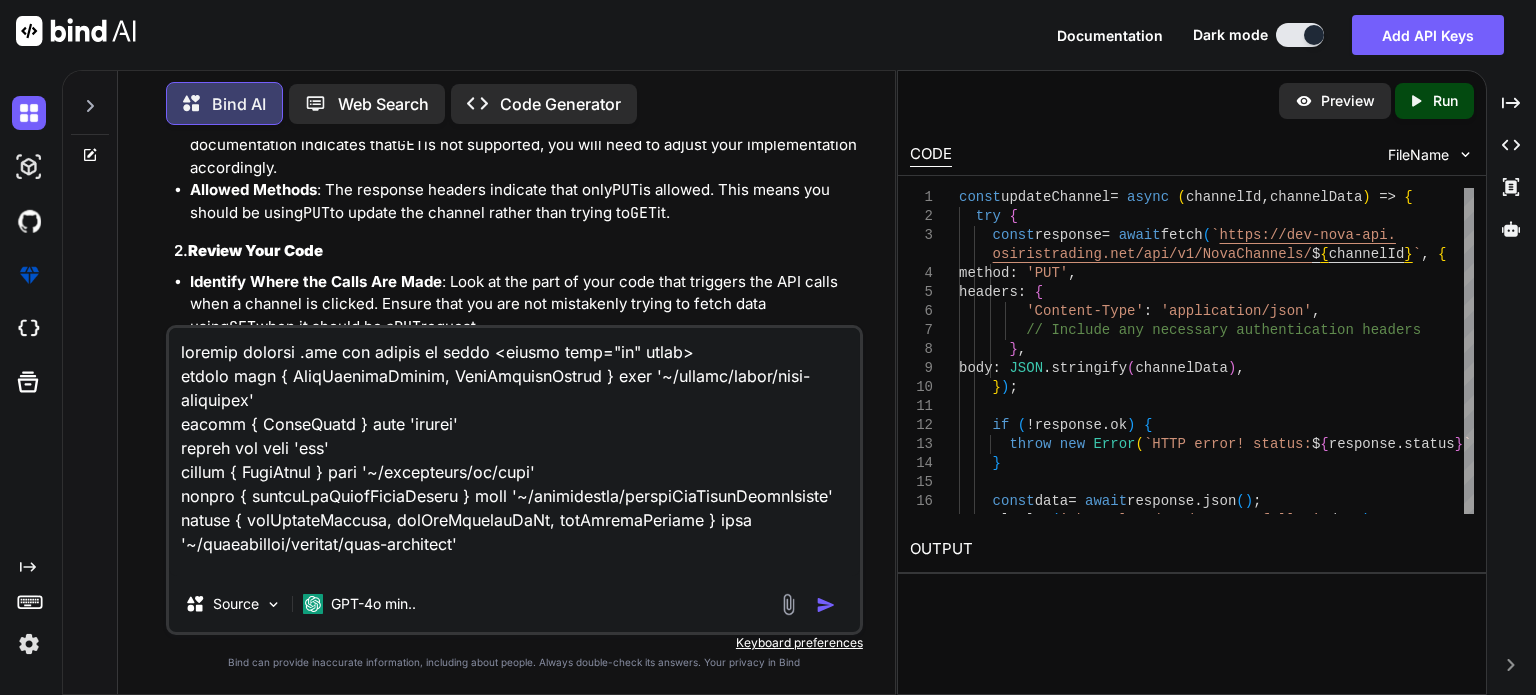scroll, scrollTop: 5786, scrollLeft: 0, axis: vertical 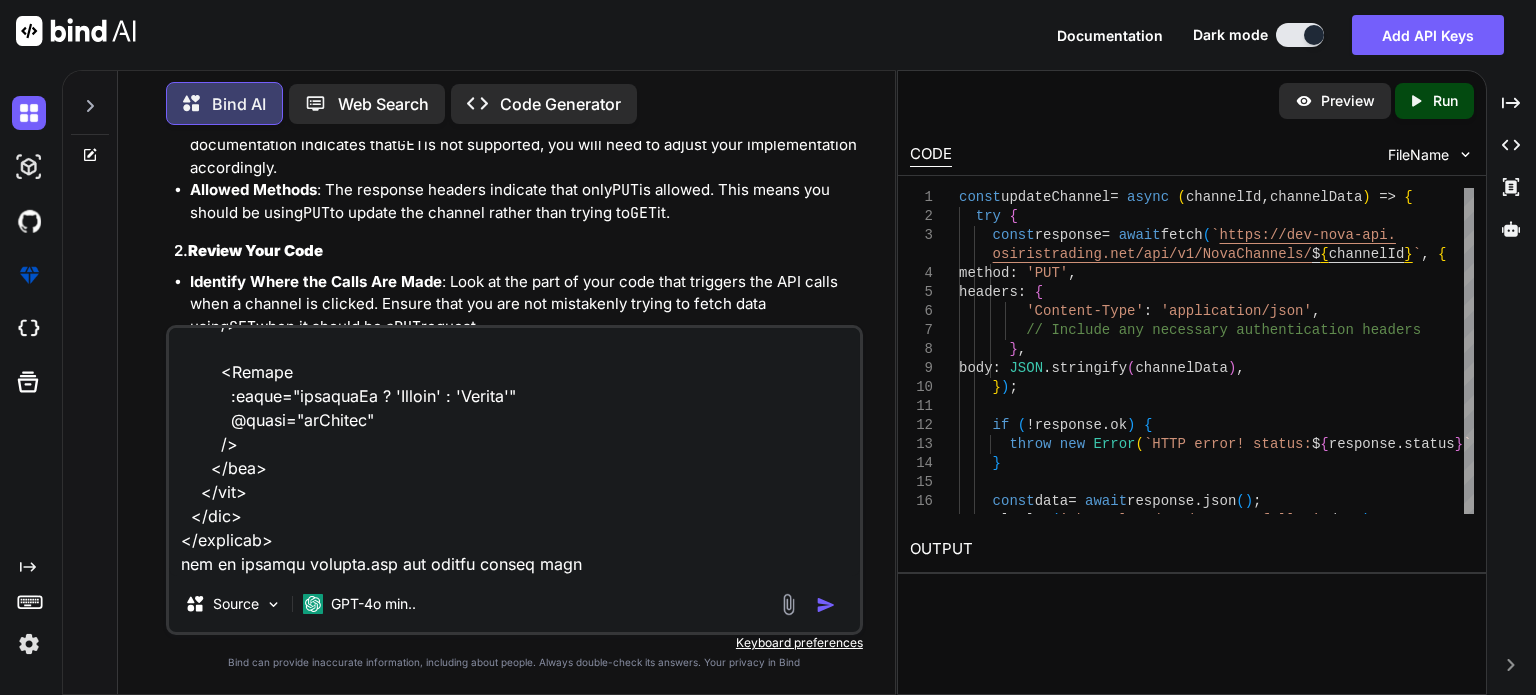 paste on "<script lang="ts" setup>
import type {NovaChannelCreate, NovaChannelUpdate } from '~/shared/types/nova-channels'
import { FetchError } from 'ofetch'
import zod from 'zod'
import { FormField } from '~/components/ui/form'
import { createApiFieldErrorSetter } from '~/composables/createApiFieldErrorSetter'
import { useCreateChannel, useGetChannelById, useUpdateChannel } from '~/composables/queries/nova-channels'
const props = defineProps<{
id: number | undefined
}>()
const toast = useToast()
const confirm = useConfirm()
const channelId = ref<number | undefined>(props.id)
const { data: channel } = useGetChannelById(channelId)
const { mutateAsync: createChannel } = useCreateChannel()
const { mutateAsync: updateChannel } = useUpdateChannel()
const visible = defineModel<boolean>('visible')
//type ChannelType = NovaChannelCreate | NovaChannelUpdate | null; // Adjust based on your actual types
const { defineField, handleSubmit, resetForm, setFieldValue, setFieldError } = useForm({
initialValues: channel.val... (setFieldError)" 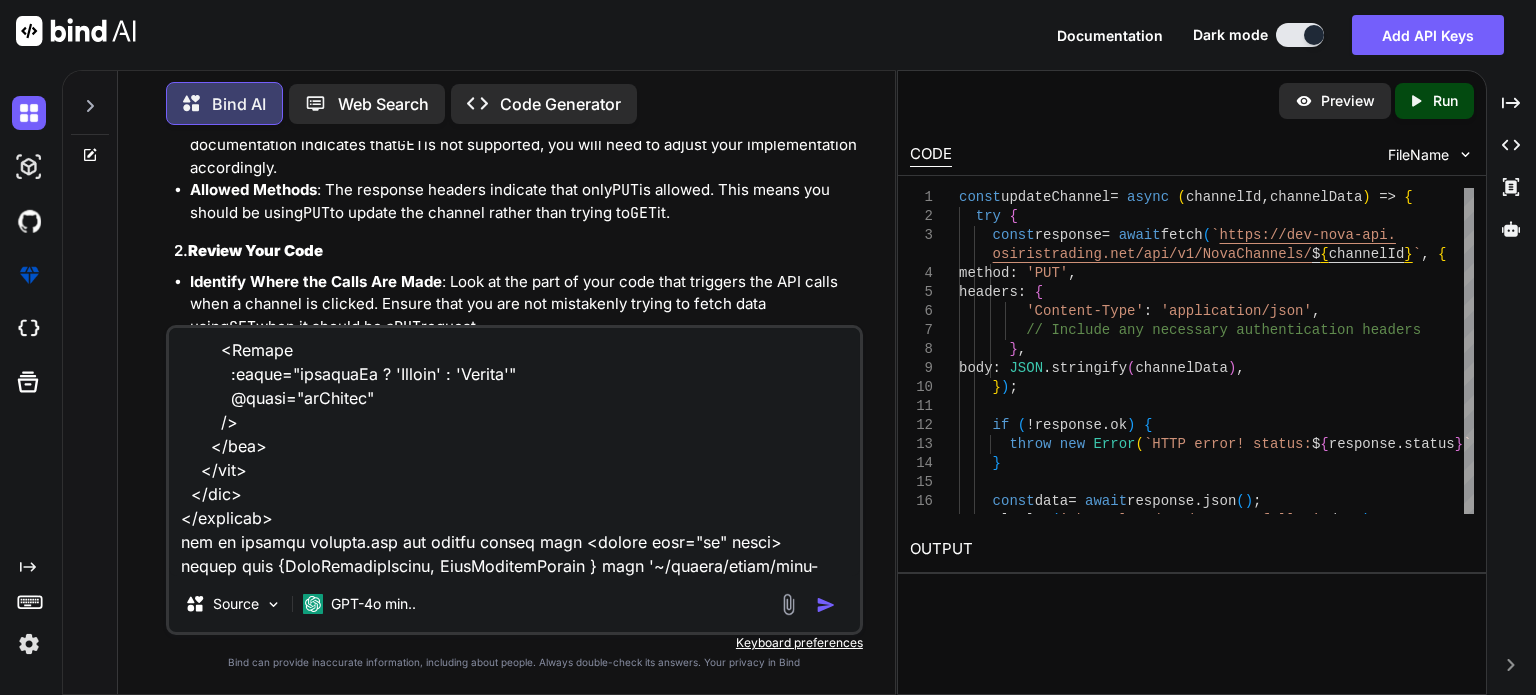 scroll, scrollTop: 11042, scrollLeft: 0, axis: vertical 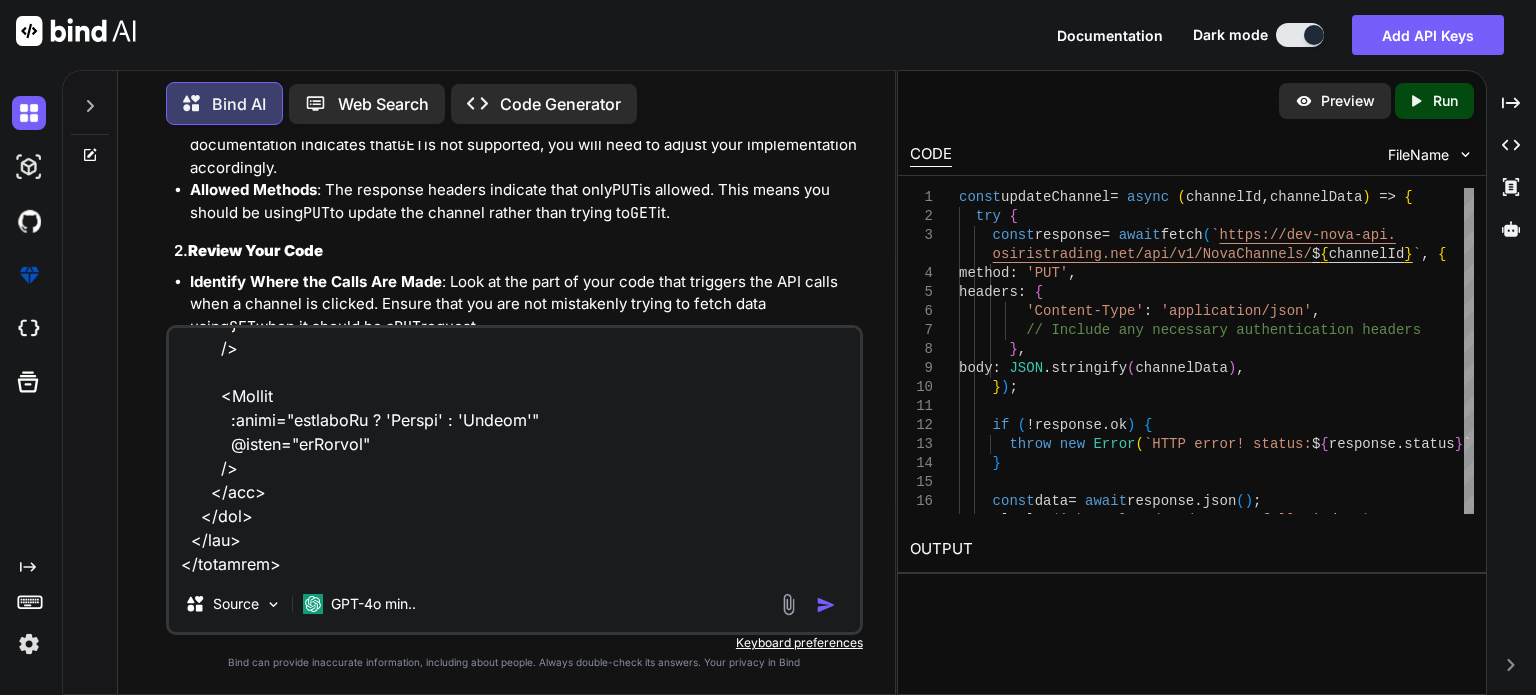 type on "country details .vuev
import type { NovaCountryCreate, NovaCountryUpdate } from '~/shared/types/nova-countries'
import { FetchError } from 'ofetch'
import zod from 'zod'
import { FormField } from '~/components/ui/form'
import { createApiFieldErrorSetter } from '~/composables/createApiFieldErrorSetter'
import { useCreateCountry, useGetCountryById, useUpdateCountry } from '~/composables/queries/nova-countries'
const props = defineProps<{
id: number | undefined
}>()
const toast = useToast()
const confirm = useConfirm()
const countryId = ref<number | undefined>(props.id)
const { data: country } = useGetCountryById(countryId)
const { mutateAsync: createCountry } = useCreateCountry()
const { mutateAsync: updateCountry } = useUpdateCountry()
const visible = defineModel<boolean>('visible')
const { defineField, handleSubmit, resetForm, setFieldValue, setFieldError } = useForm({
initialValues: country.value,
validationSchema: toTypedSchema(
zod.object({
..." 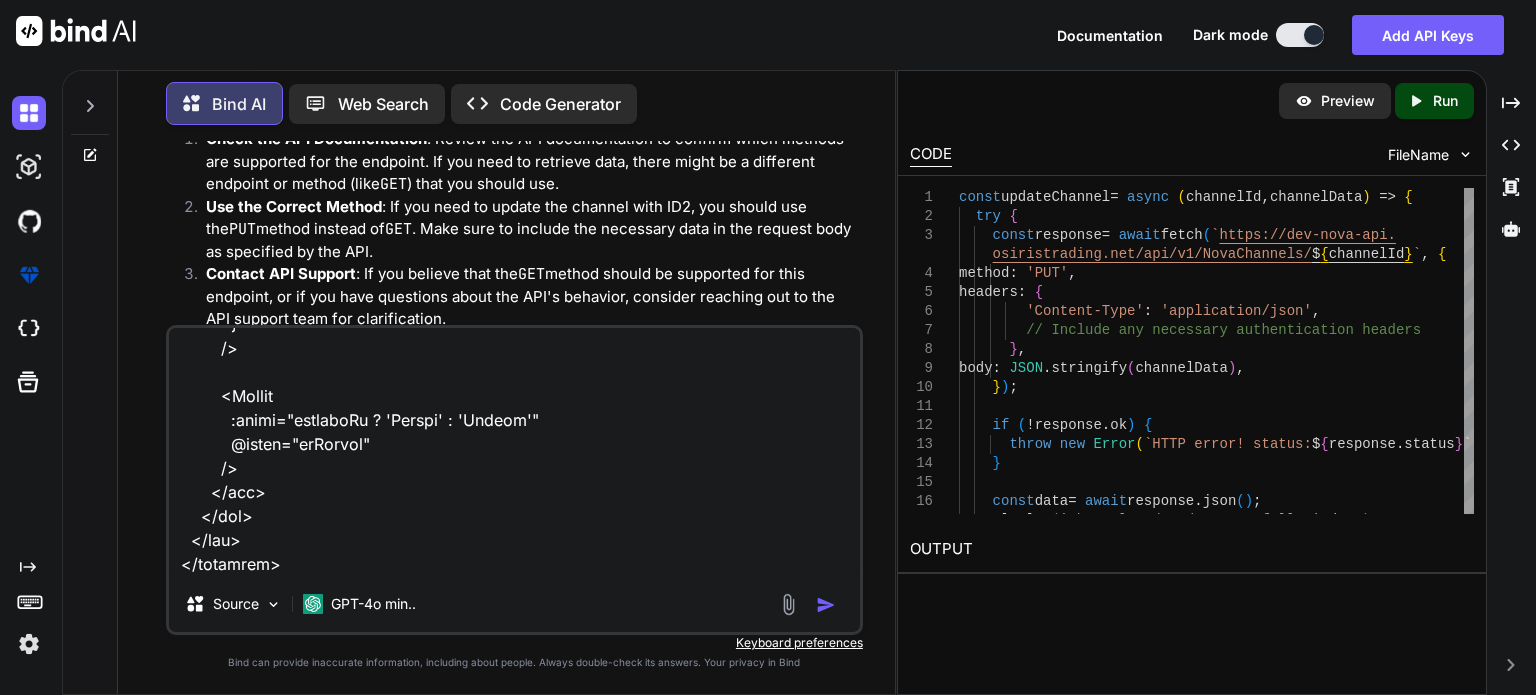 scroll, scrollTop: 2654, scrollLeft: 0, axis: vertical 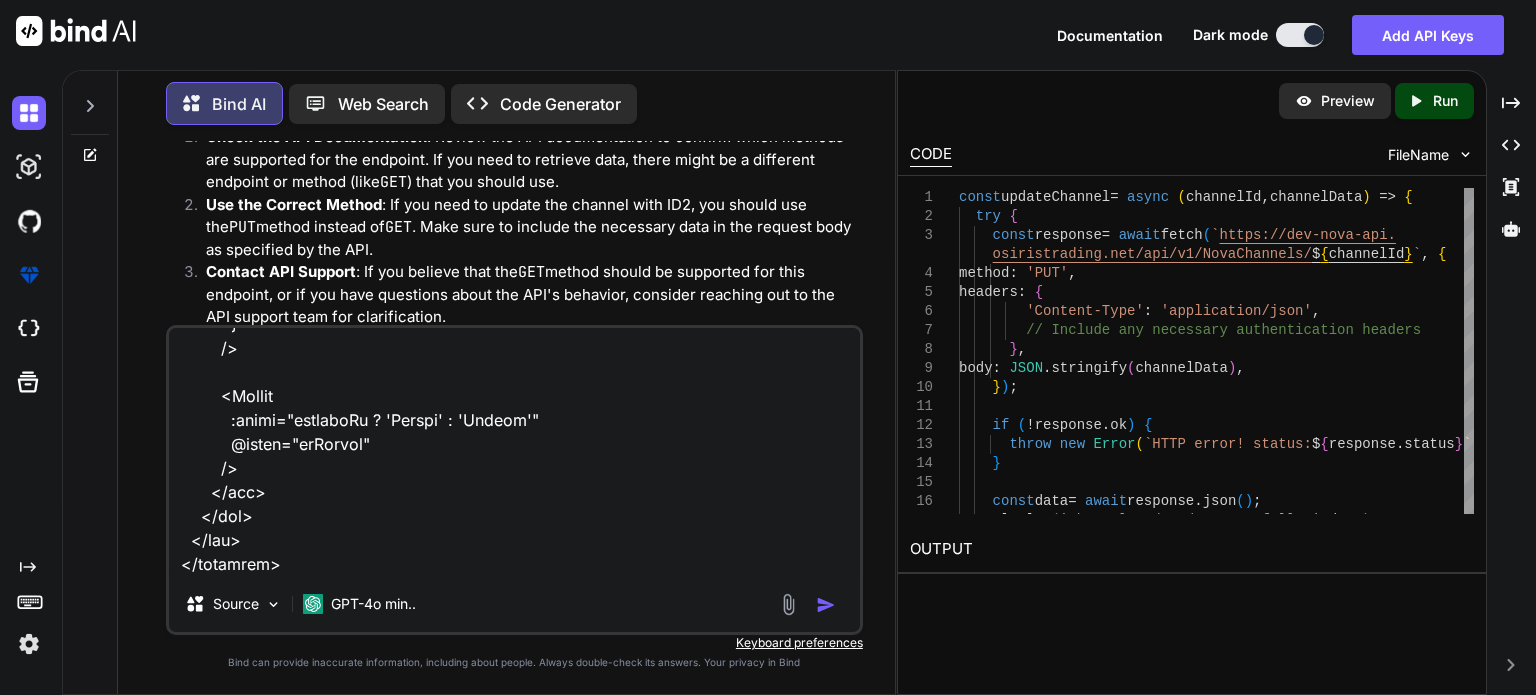 click at bounding box center [826, 605] 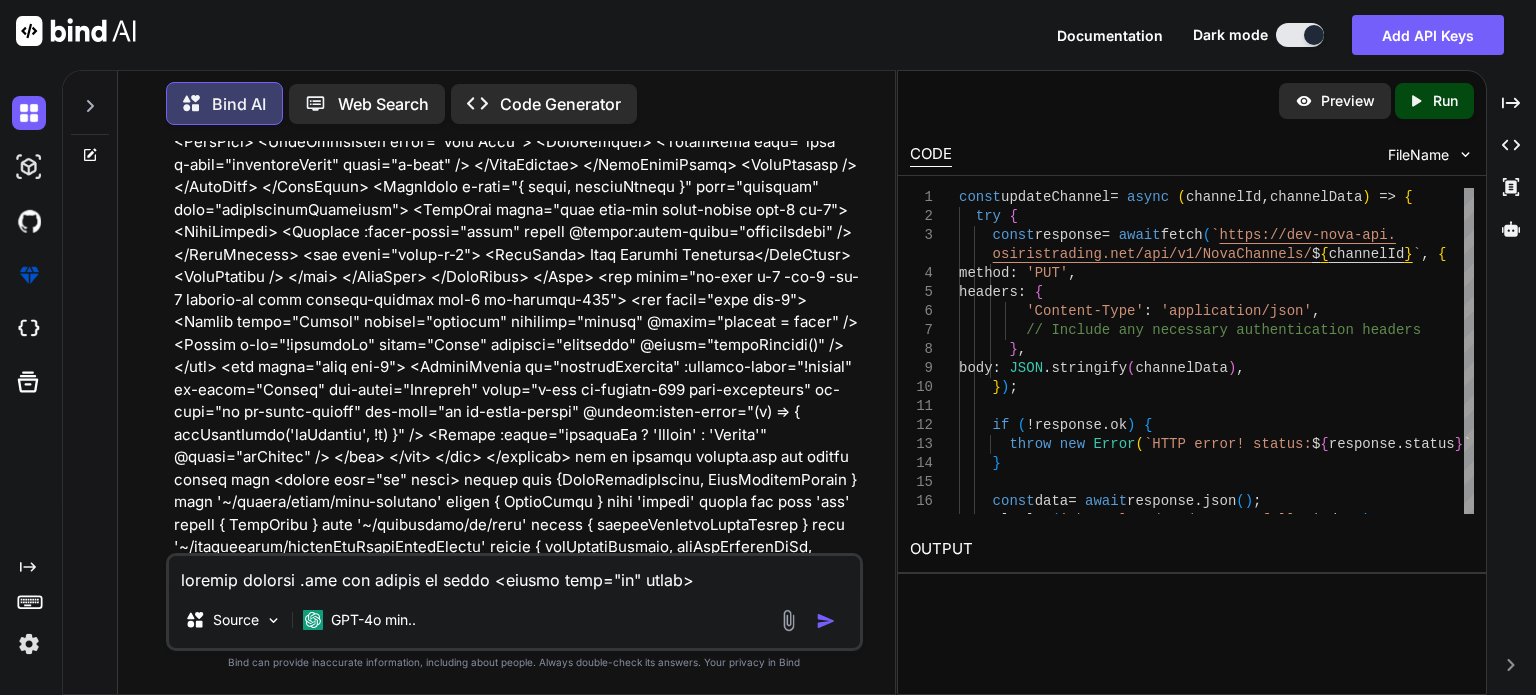 scroll, scrollTop: 5763, scrollLeft: 0, axis: vertical 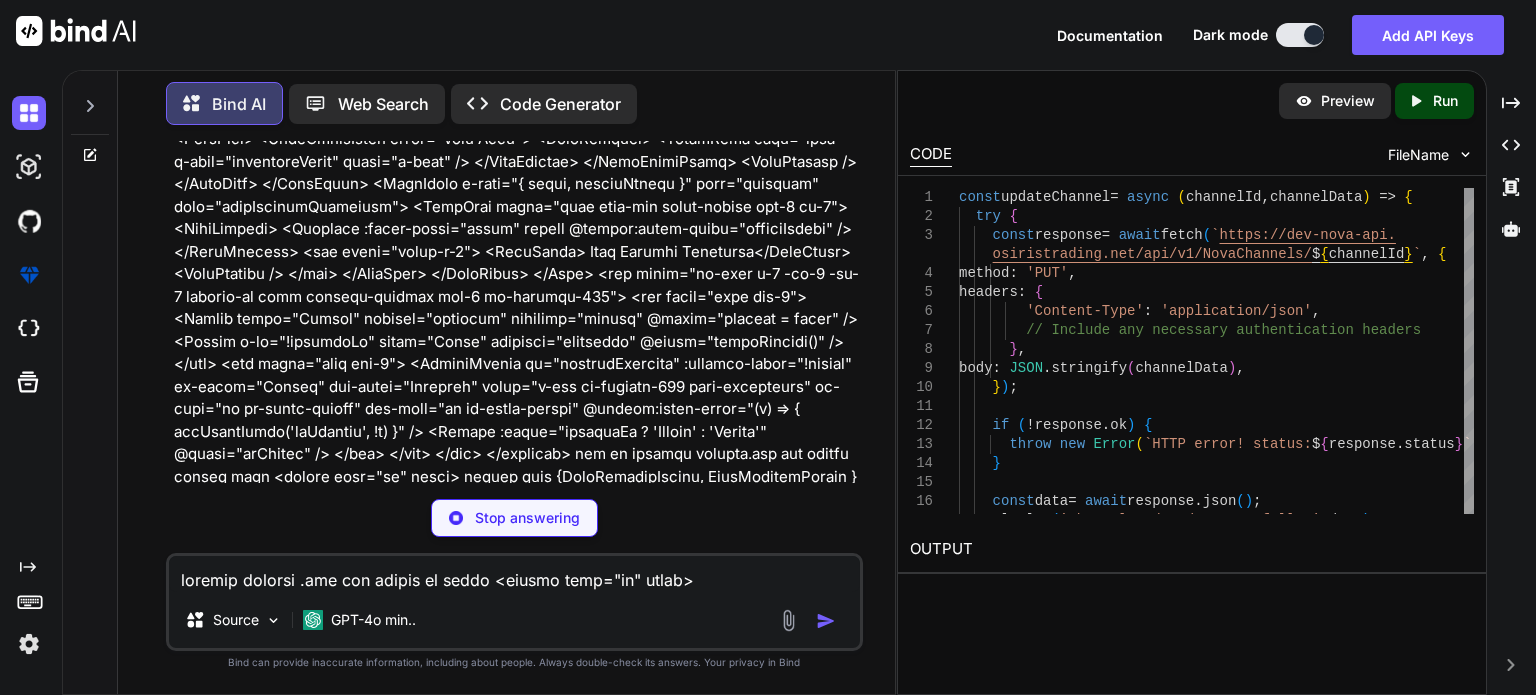 click at bounding box center [516, 387] 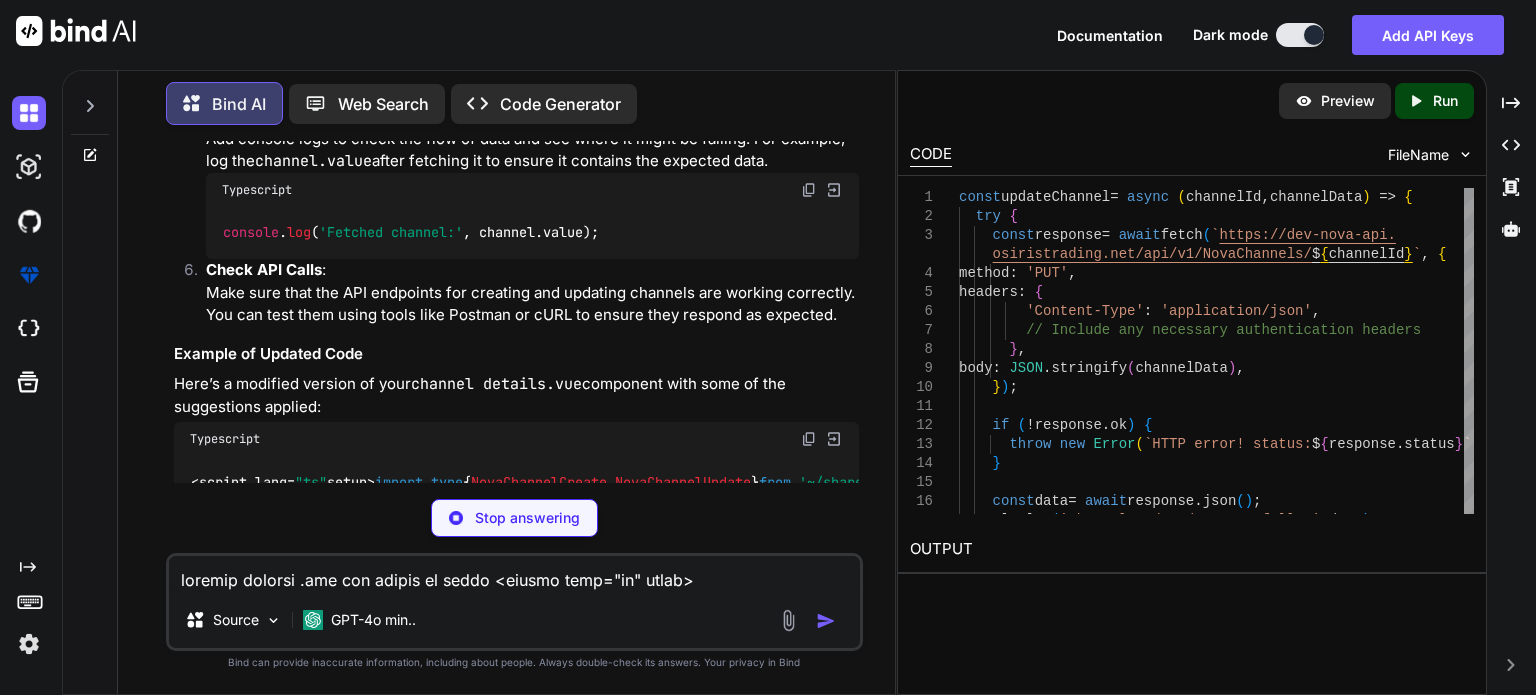 scroll, scrollTop: 8403, scrollLeft: 0, axis: vertical 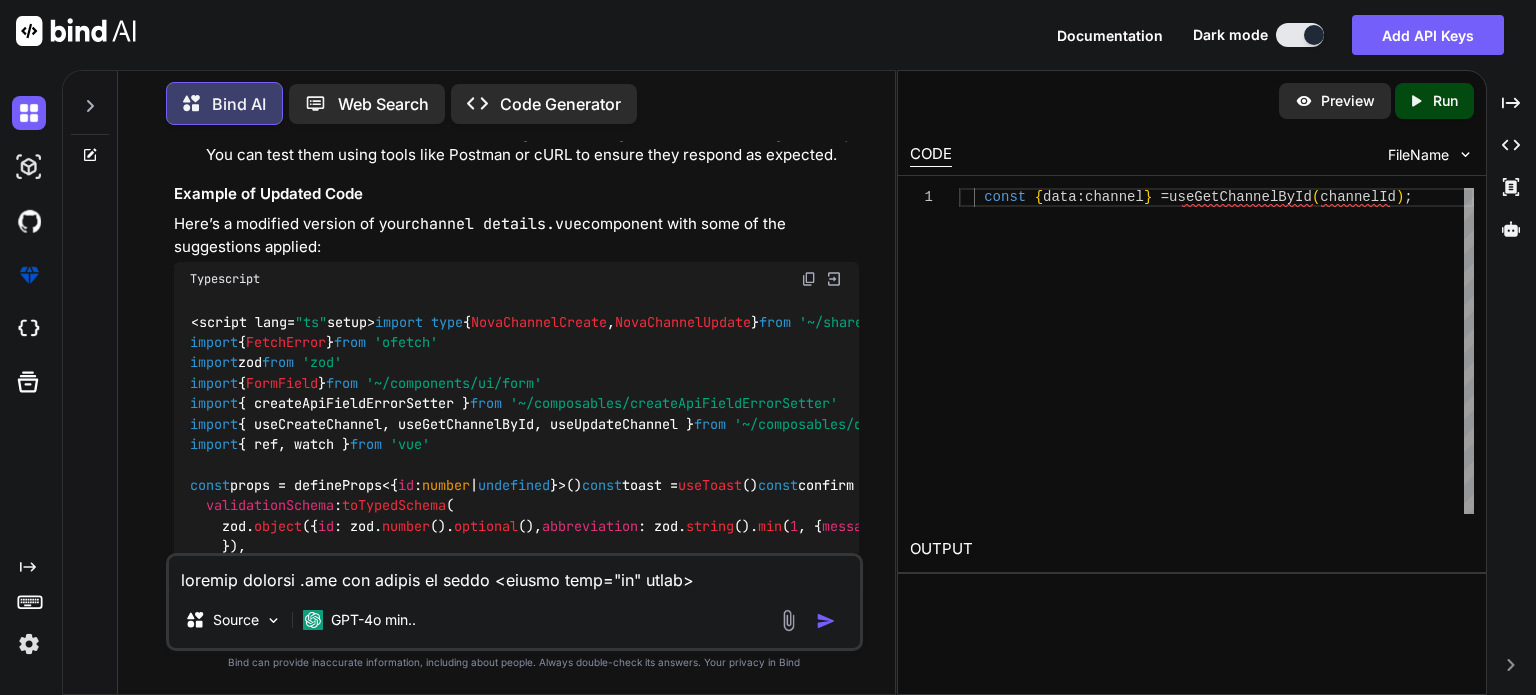 drag, startPoint x: 680, startPoint y: 321, endPoint x: 224, endPoint y: 312, distance: 456.0888 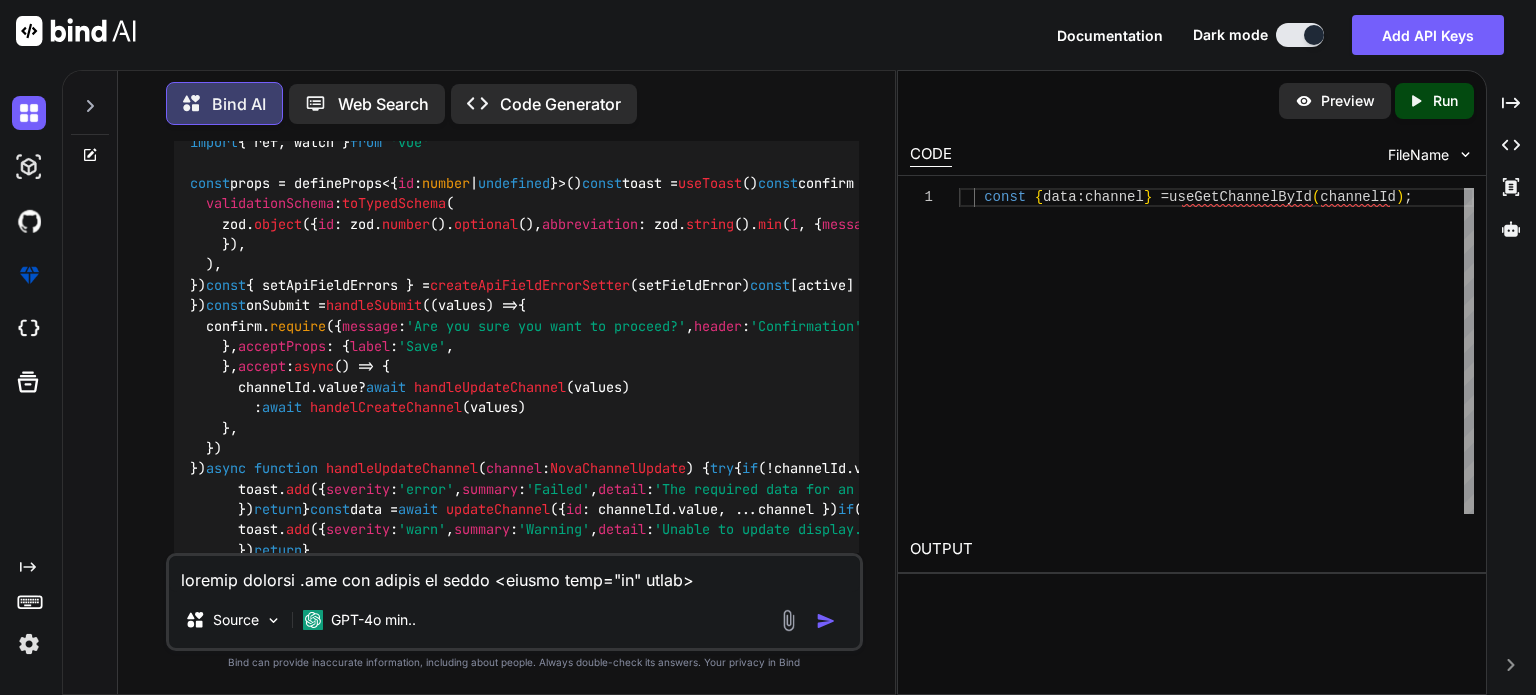 scroll, scrollTop: 8723, scrollLeft: 0, axis: vertical 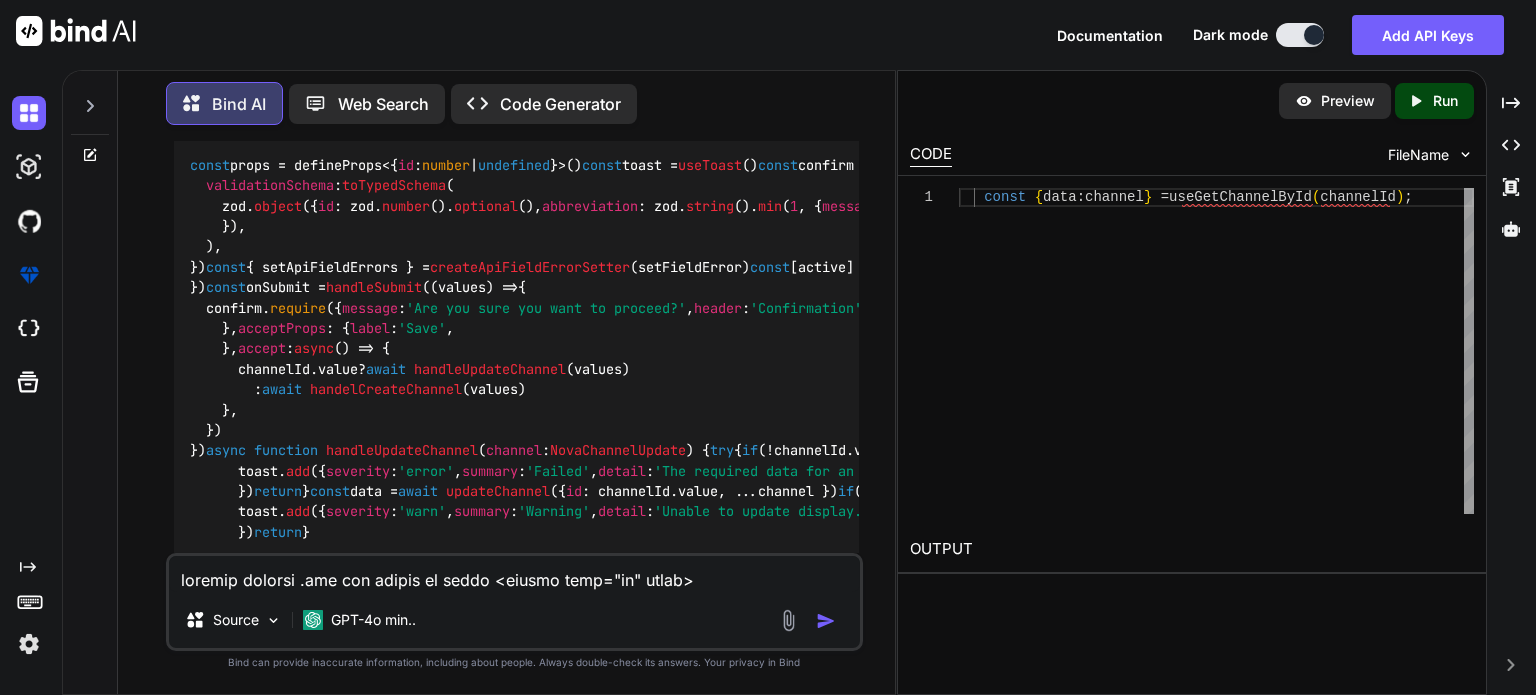 drag, startPoint x: 223, startPoint y: 219, endPoint x: 252, endPoint y: 433, distance: 215.95601 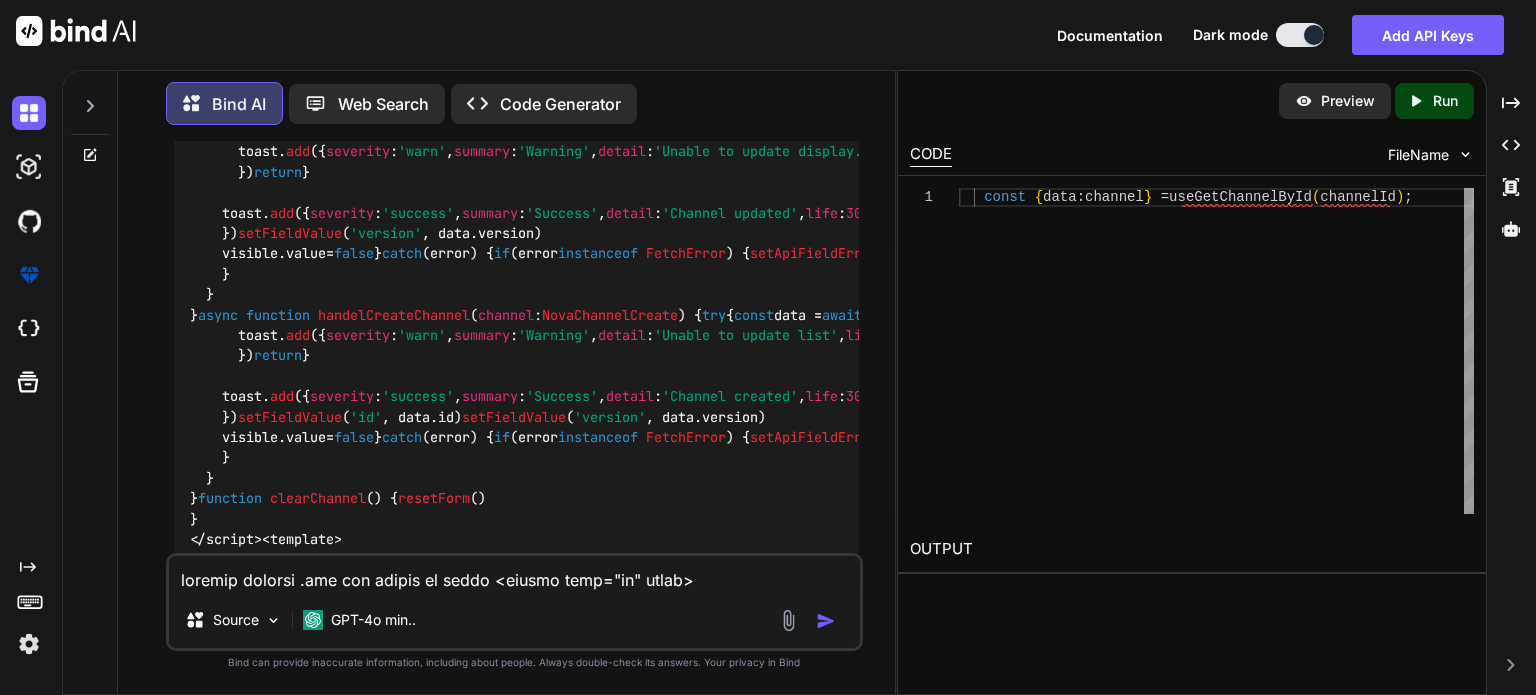 scroll, scrollTop: 9043, scrollLeft: 0, axis: vertical 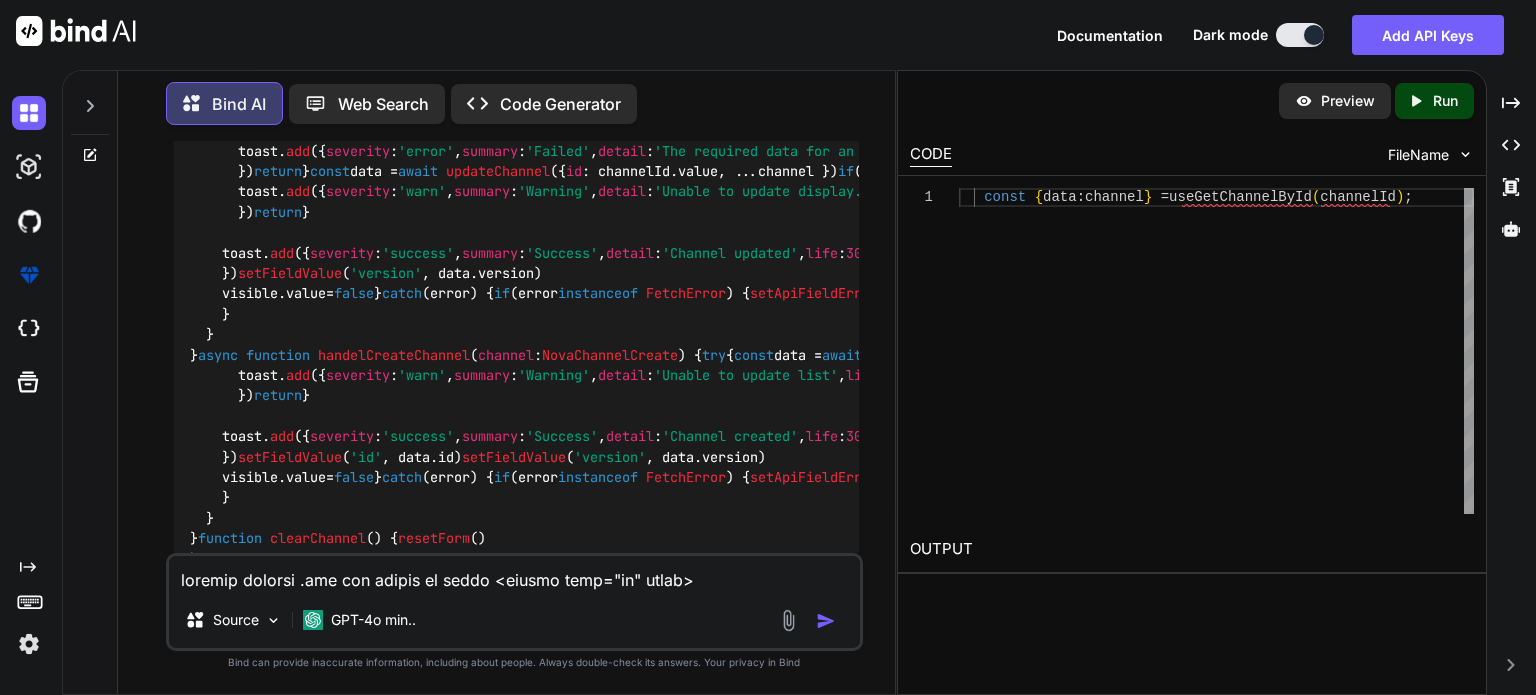 drag, startPoint x: 260, startPoint y: 388, endPoint x: 224, endPoint y: 300, distance: 95.07891 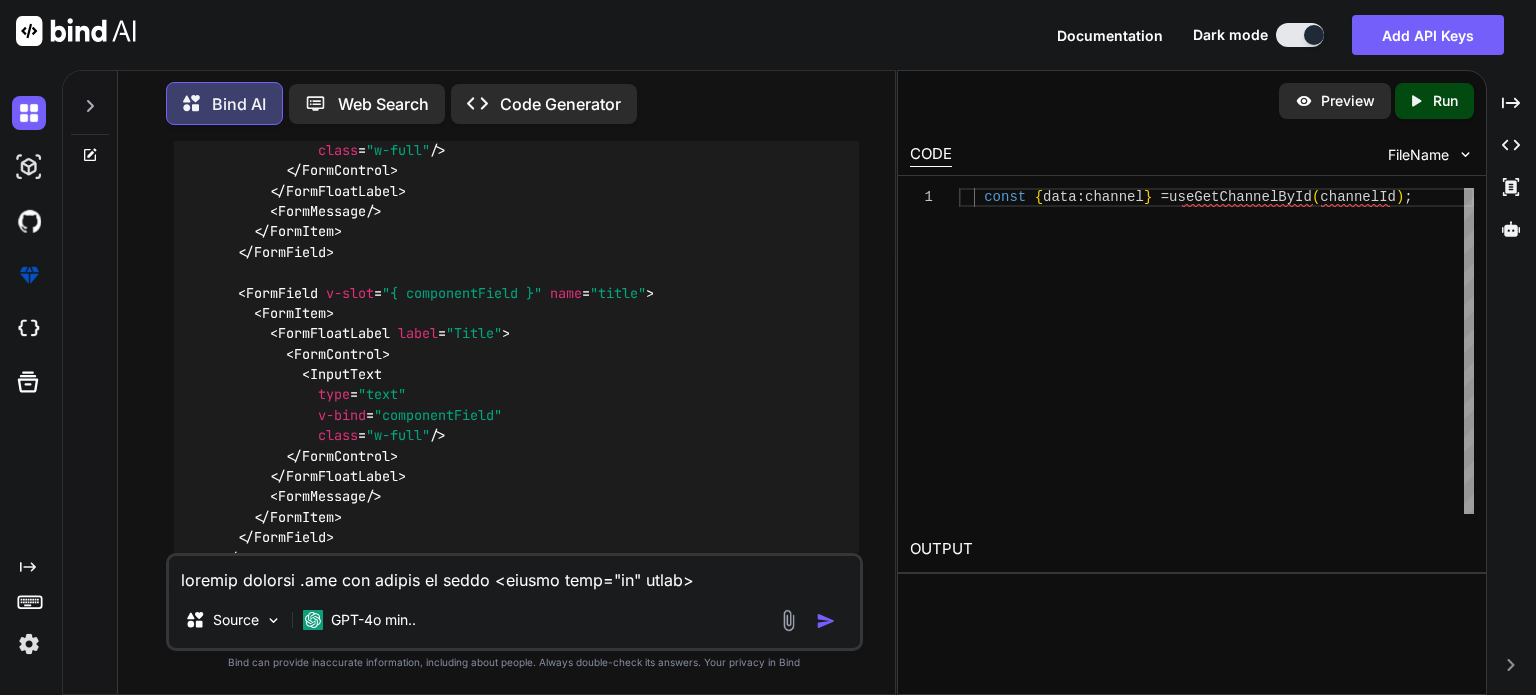scroll, scrollTop: 9643, scrollLeft: 0, axis: vertical 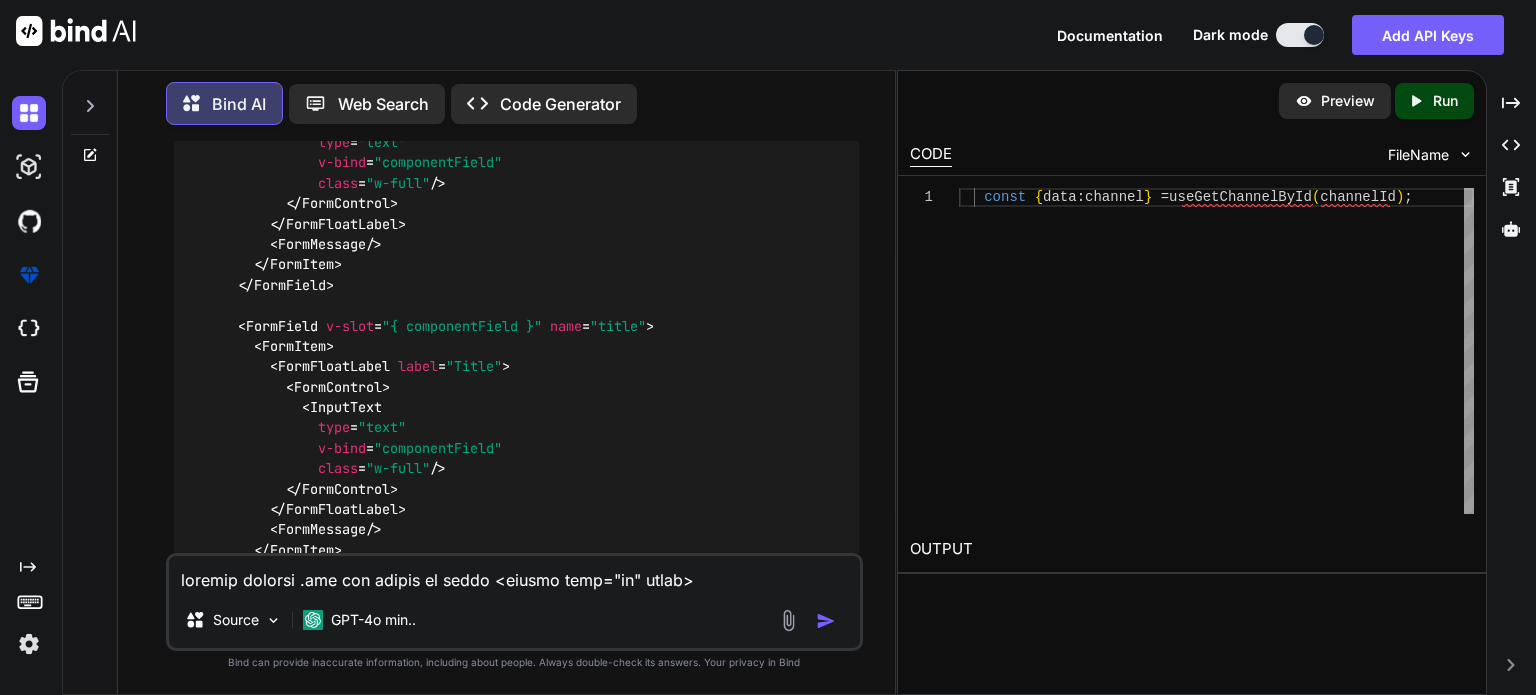 click at bounding box center (809, -961) 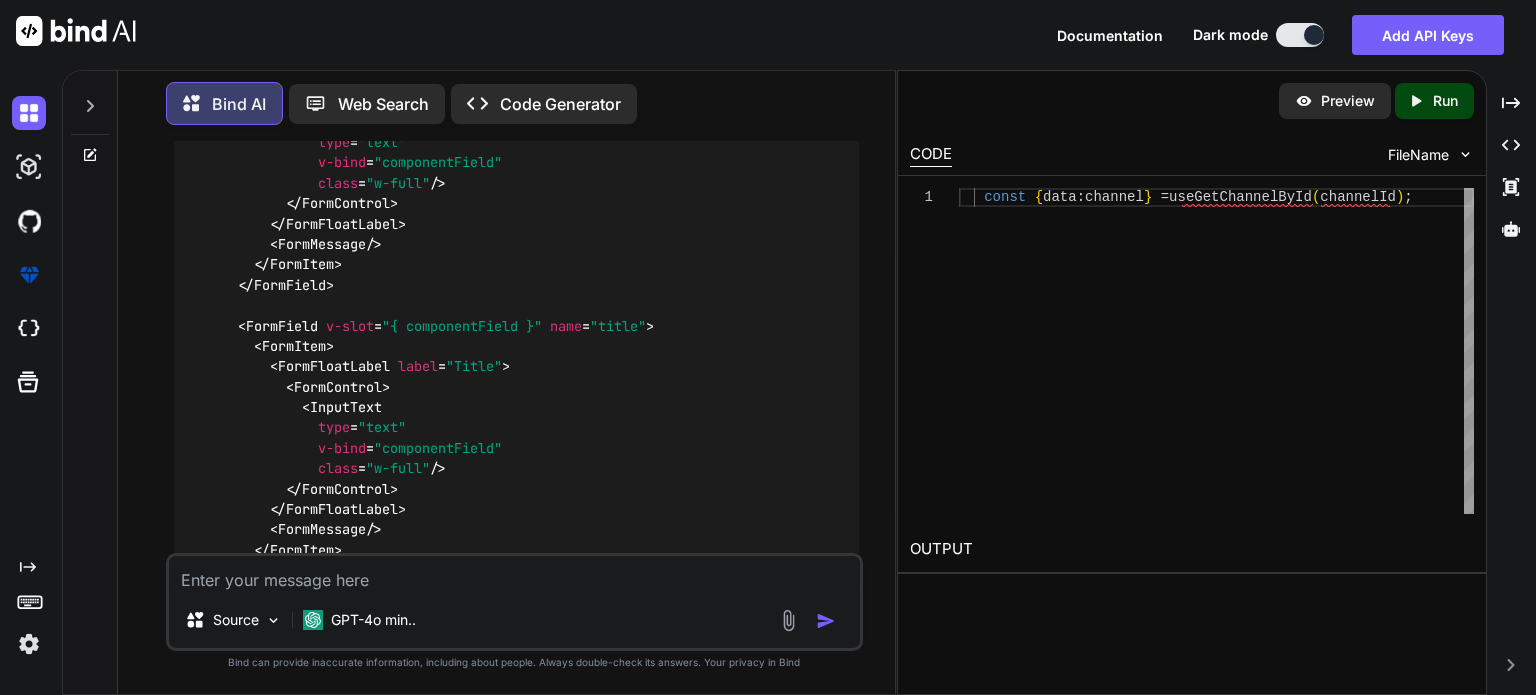 paste on "[vue-tsc] Argument of type 'string' is not assignable to parameter of type 'MaybeRefOrGetter<never>'.
/nova/Osiris.Nova.Internal.UI/components/settings/channel-details.vue:37:30
35 |
36 | const { setApiFieldErrors } = createApiFieldErrorSetter(setFieldError)
> 37 | const [active] = defineField('isDeleted')
|                              ^^^^^^^^^^^
38 |
39 | watch(channel, (newChannel) => {
40 |   if (newChannel) {
[vue-tsc] Argument of type '"version"' is not assignable to parameter of type 'never'.
/nova/Osiris.Nova.Internal.UI/components/settings/channel-details.vue:97:19
95 |     })
96 |
>  97 |     setFieldValue('version', data.version)
|                   ^^^^^^^^^
98 |     visible.value = false
99 |   } catch (error) {
100 |     if (error instanceof FetchError) {
[vue-tsc] Argument of type '"id"' is not assignable to parameter of type 'never'.
/nova/Osiris.Nova.Internal.UI/components/settings/channel-details.vue:127:19
125 |     })
..." 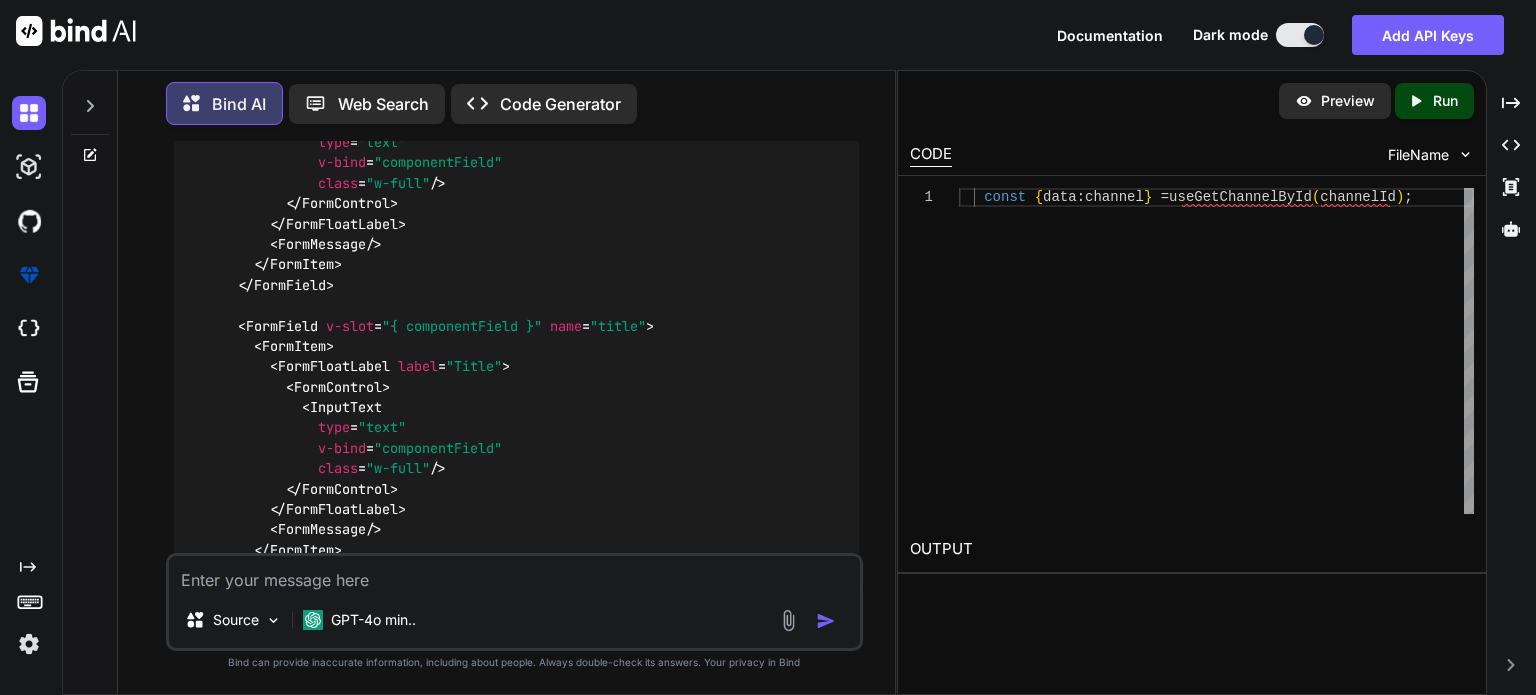 scroll, scrollTop: 0, scrollLeft: 0, axis: both 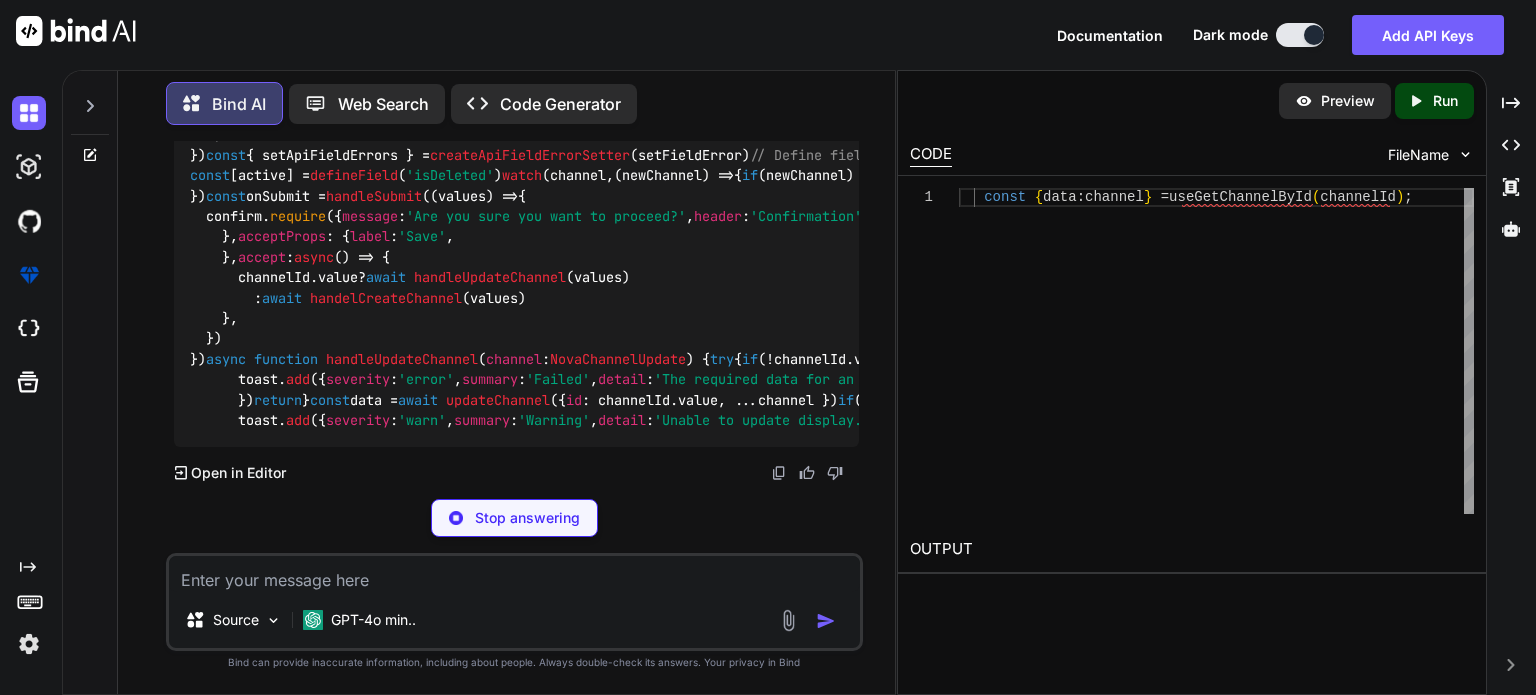 click at bounding box center (516, -953) 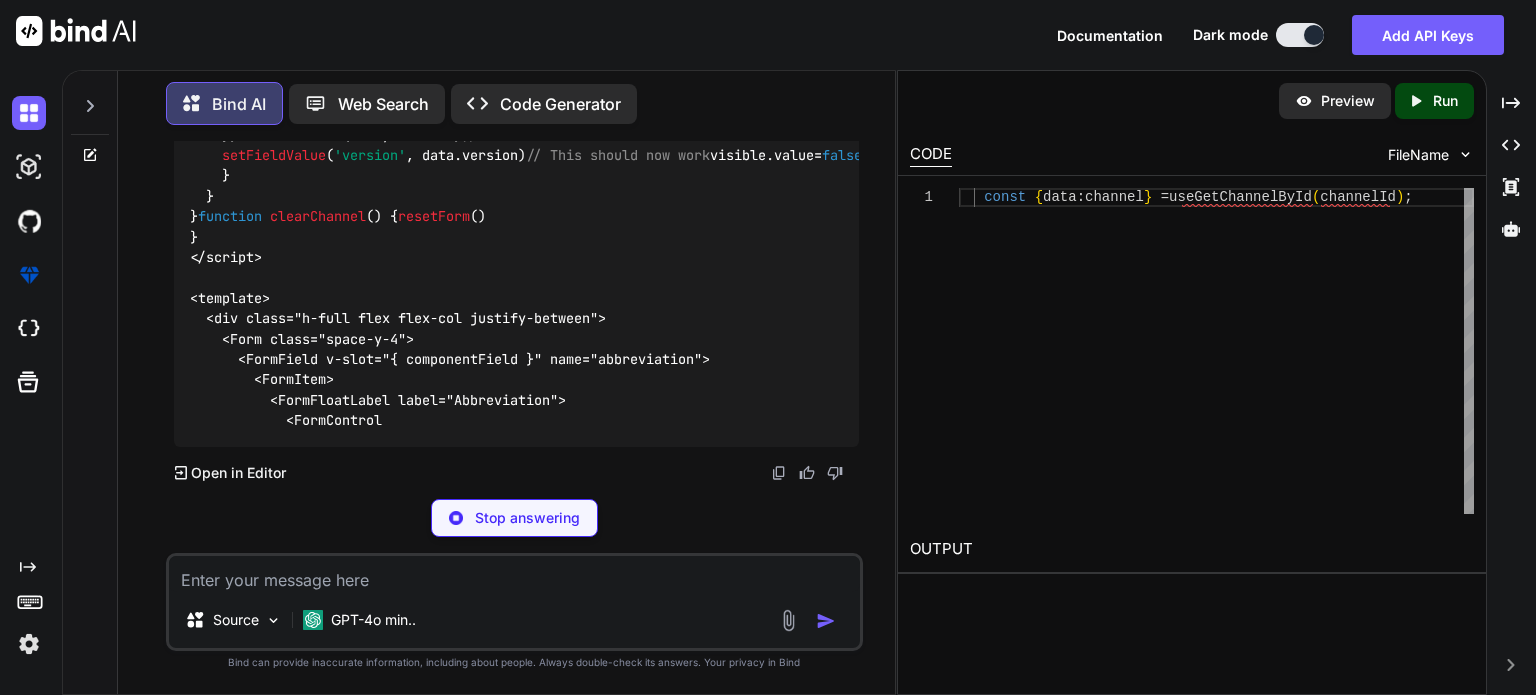 scroll, scrollTop: 14680, scrollLeft: 0, axis: vertical 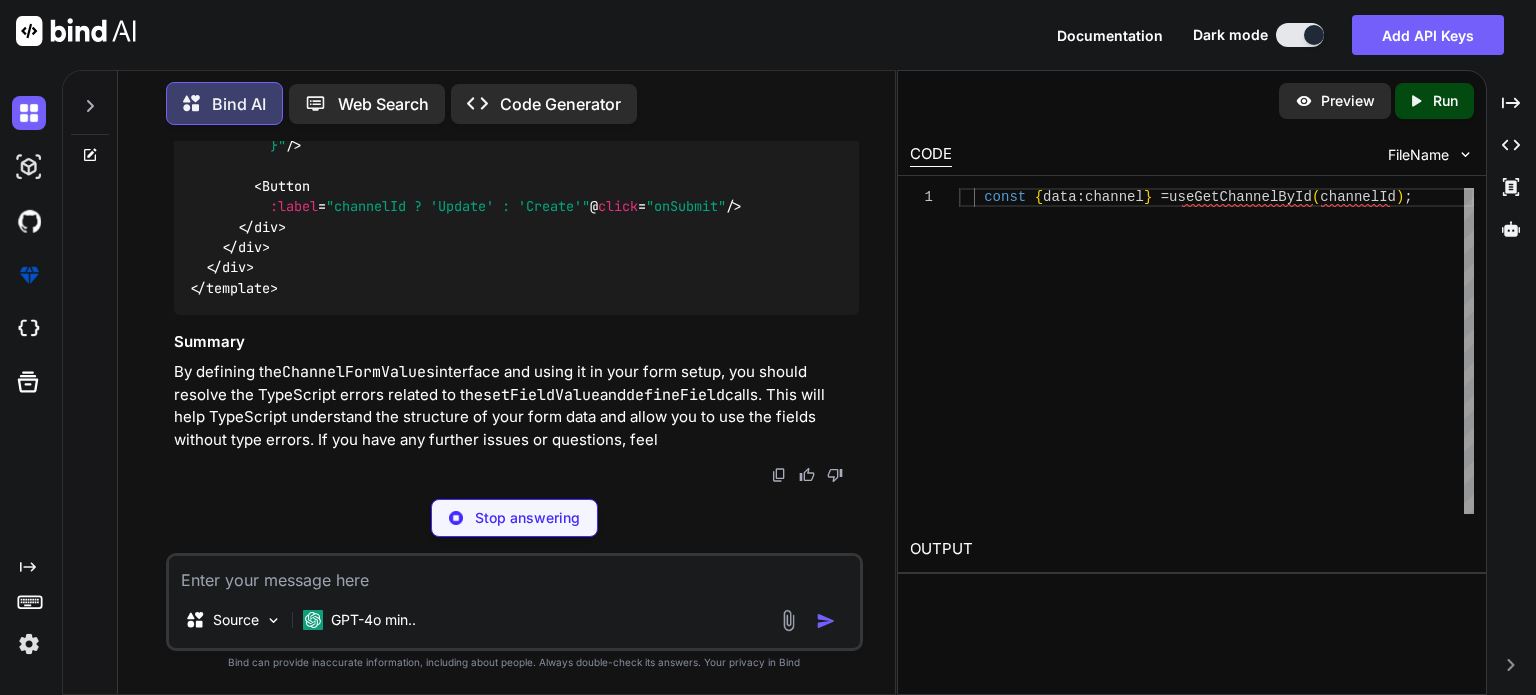 click on "Define the Form Schema Properly :
Ensure that the schema you are using with  useForm  is correctly typed. The  initialValues  should match the shape of the data you expect to handle." at bounding box center (532, -2238) 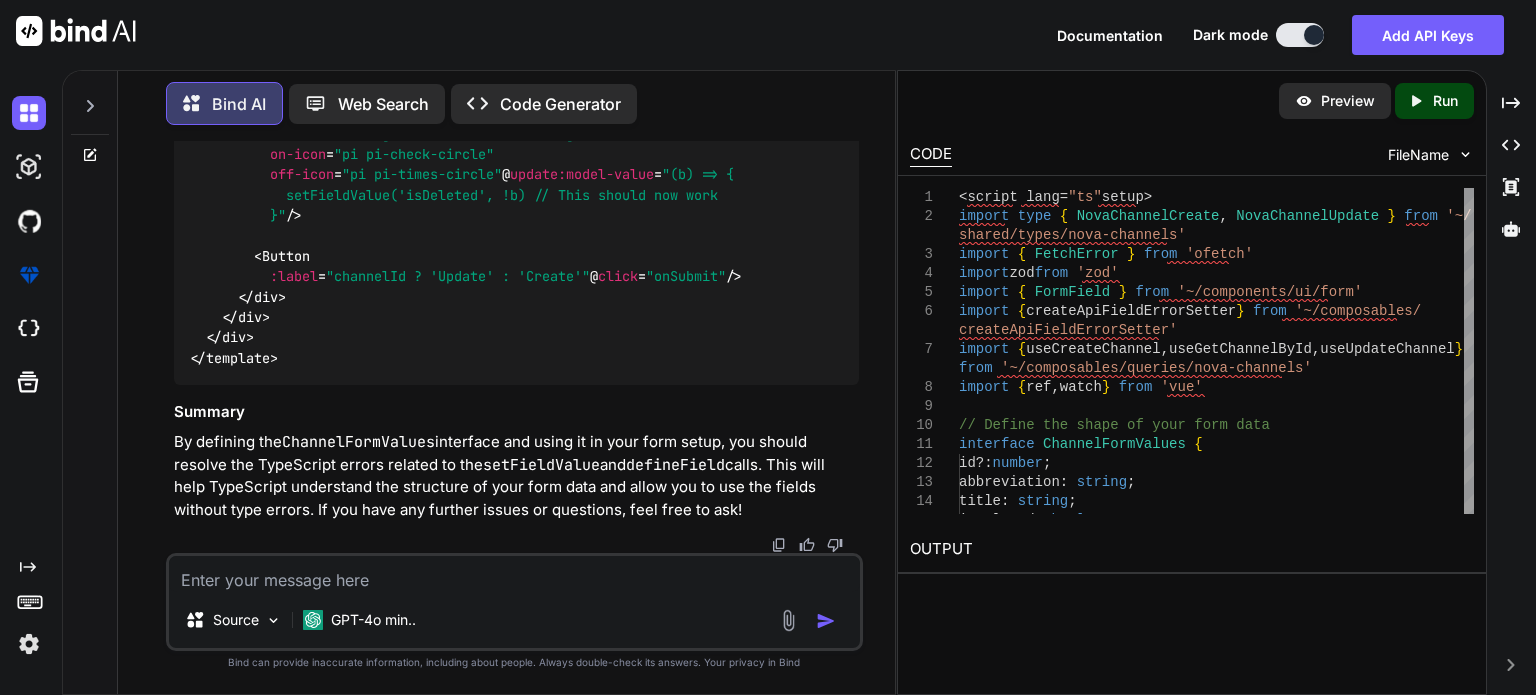 scroll, scrollTop: 15120, scrollLeft: 0, axis: vertical 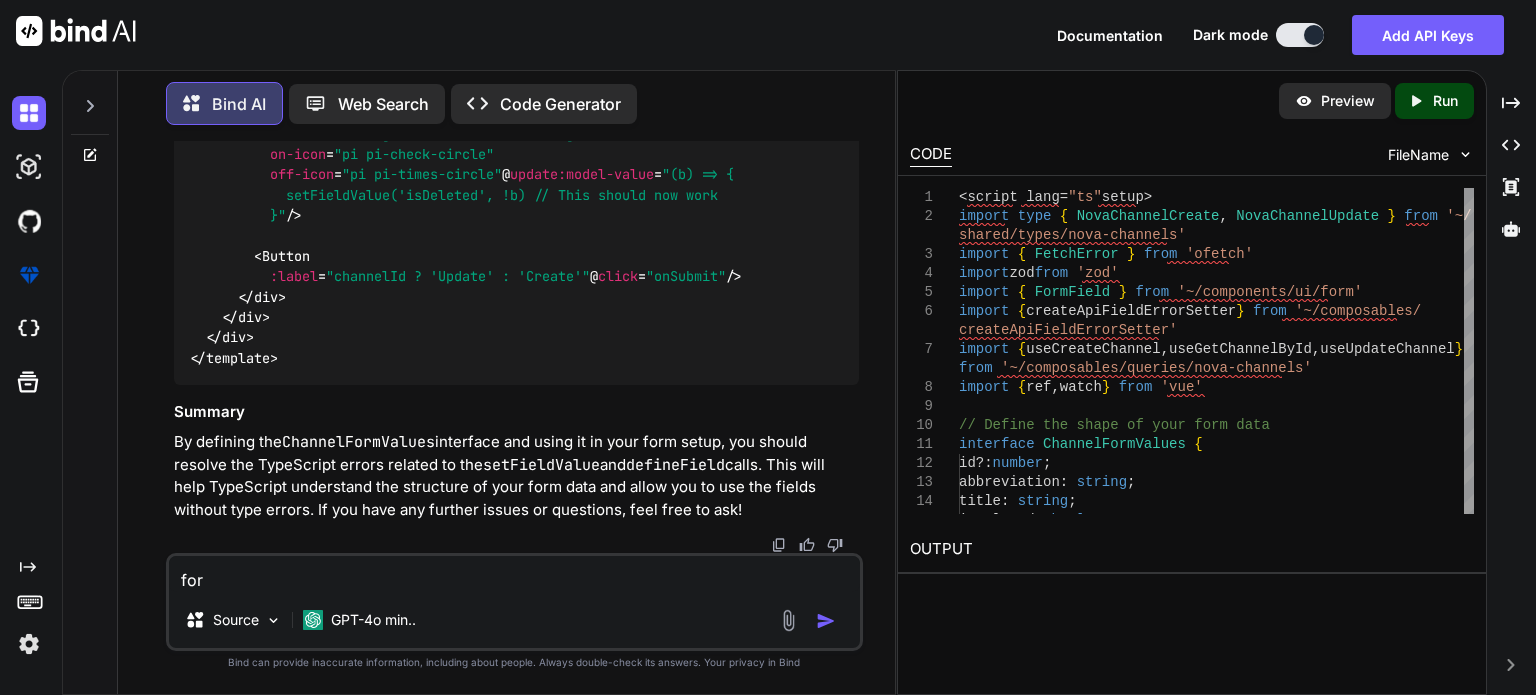 click on "for" at bounding box center (514, 574) 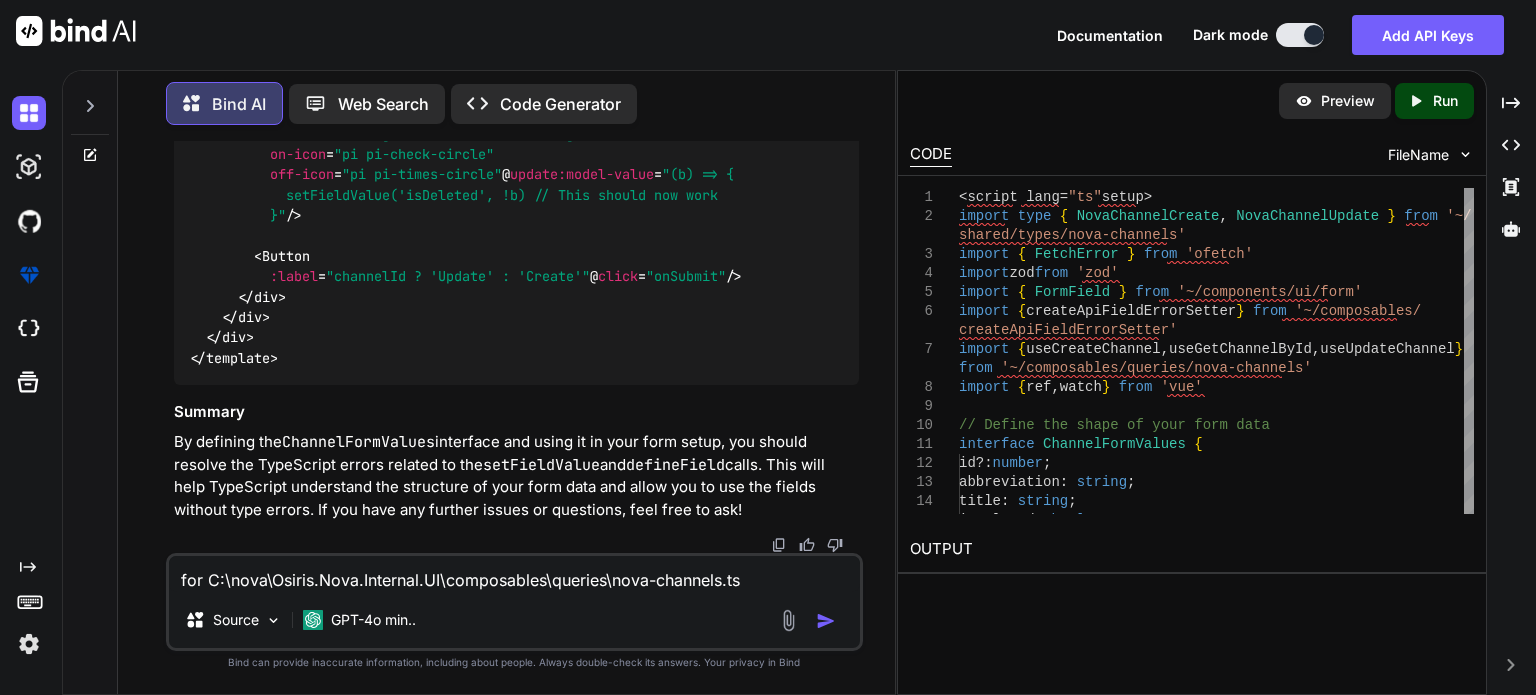 paste on "import type {
ChannelRow,
NovaChannels,
NovaChannel,
NovaChannelCreate
,NovaChannelUpdate,
} from '~/shared/types/nova-channels'
import { queryOptions, useMutation, useQuery, useQueryClient } from '@tanstack/vue-query'
const url = '/api/v1/NovaChannels' as const
export function getChannelById(id?: MaybeRef<number | undefined>) {
const { $baseApi } = useNuxtApp()
return queryOptions({
queryKey: [`${url}/${toValue(id)}`, toValue(id)],
queryFn: () => $baseApi<NovaChannel>(`/NovaChannels/${toValue(id)}`),
enabled: !!toValue(id),
})
}
export function useGetChannels() {
const { $baseApi } = useNuxtApp()
return useQuery({
queryKey: [url],
queryFn: () => $baseApi<NovaChannels>('/NovaChannels'),
select: (data): ChannelRow [] => data.map(x => ({
abbreviation: x.abbreviation,
title: x.title,
id: x.id,
active: !x.isDeleted,
})),
})
}
export function useGetChannelById(id?: MaybeRef<number | undefined>) {
return useQuery(getChannelByI..." 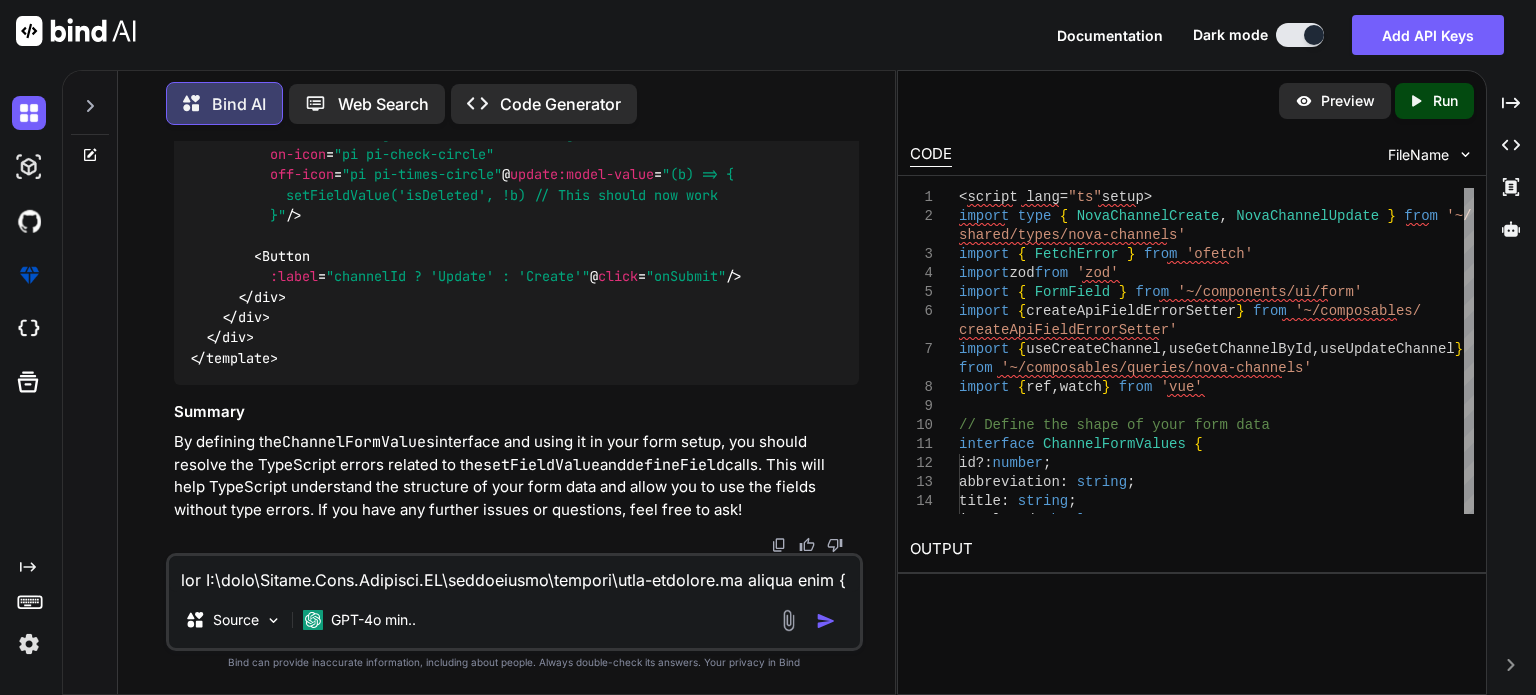 scroll, scrollTop: 1442, scrollLeft: 0, axis: vertical 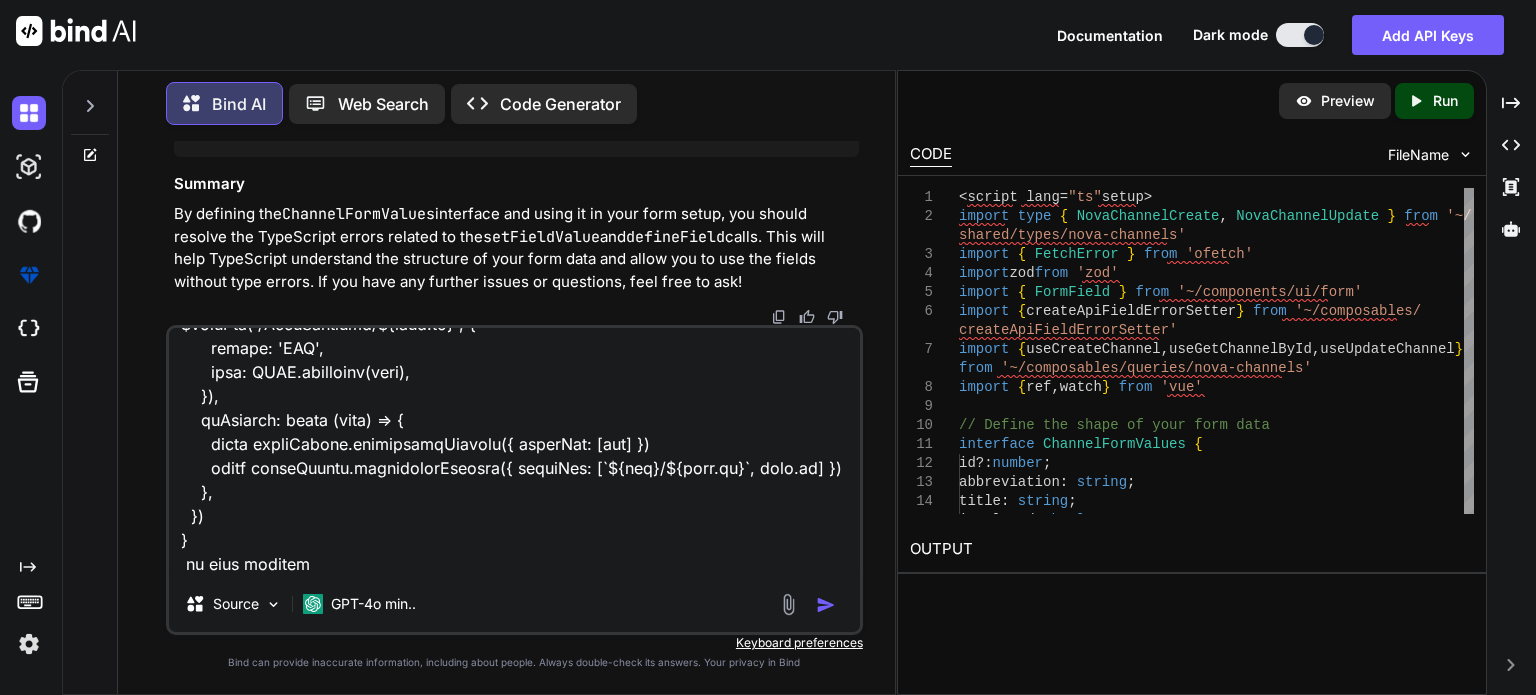 type on "for C:\nova\Osiris.Nova.Internal.UI\composables\queries\nova-channels.ts import type {
ChannelRow,
NovaChannels,
NovaChannel,
NovaChannelCreate
,NovaChannelUpdate,
} from '~/shared/types/nova-channels'
import { queryOptions, useMutation, useQuery, useQueryClient } from '@tanstack/vue-query'
const url = '/api/v1/NovaChannels' as const
export function getChannelById(id?: MaybeRef<number | undefined>) {
const { $baseApi } = useNuxtApp()
return queryOptions({
queryKey: [`${url}/${toValue(id)}`, toValue(id)],
queryFn: () => $baseApi<NovaChannel>(`/NovaChannels/${toValue(id)}`),
enabled: !!toValue(id),
})
}
export function useGetChannels() {
const { $baseApi } = useNuxtApp()
return useQuery({
queryKey: [url],
queryFn: () => $baseApi<NovaChannels>('/NovaChannels'),
select: (data): ChannelRow [] => data.map(x => ({
abbreviation: x.abbreviation,
title: x.title,
id: x.id,
active: !x.isDeleted,
})),
})
}
export function useGetChannel..." 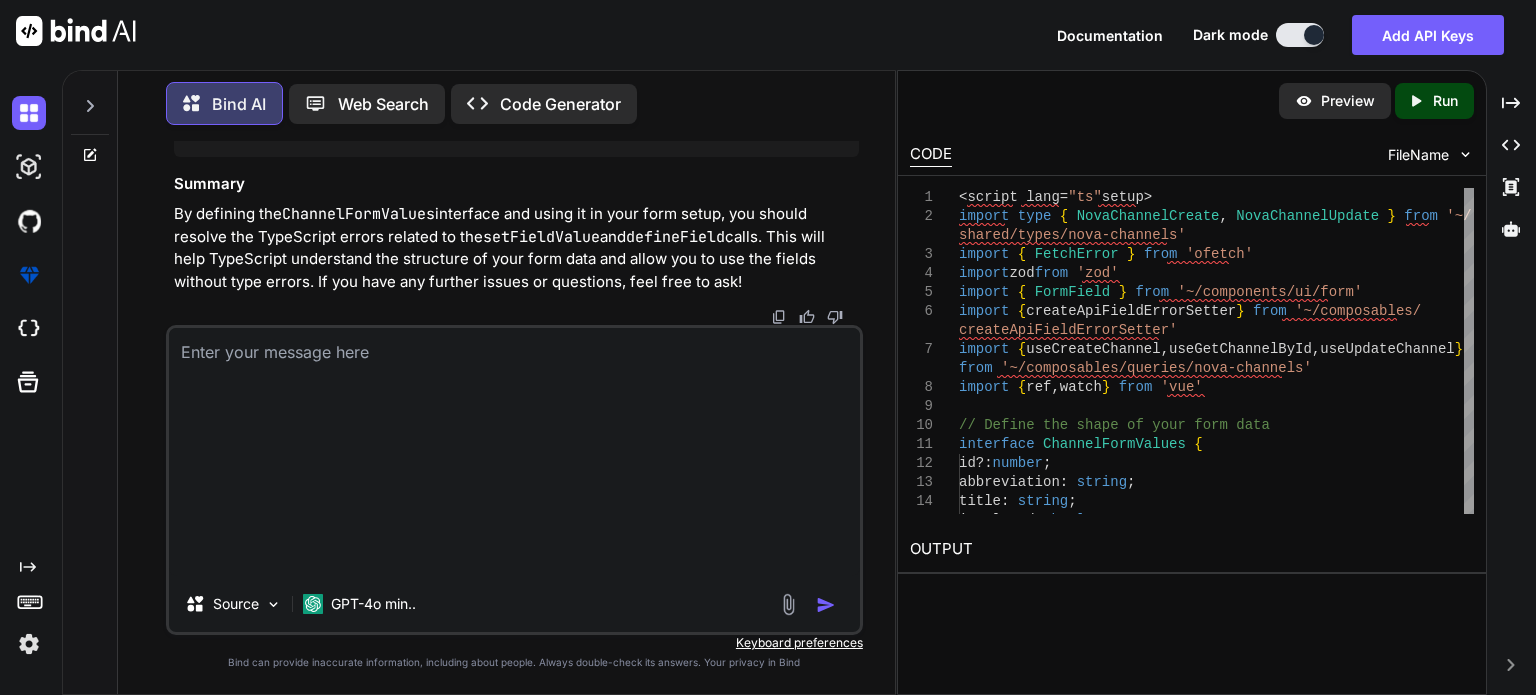 scroll, scrollTop: 0, scrollLeft: 0, axis: both 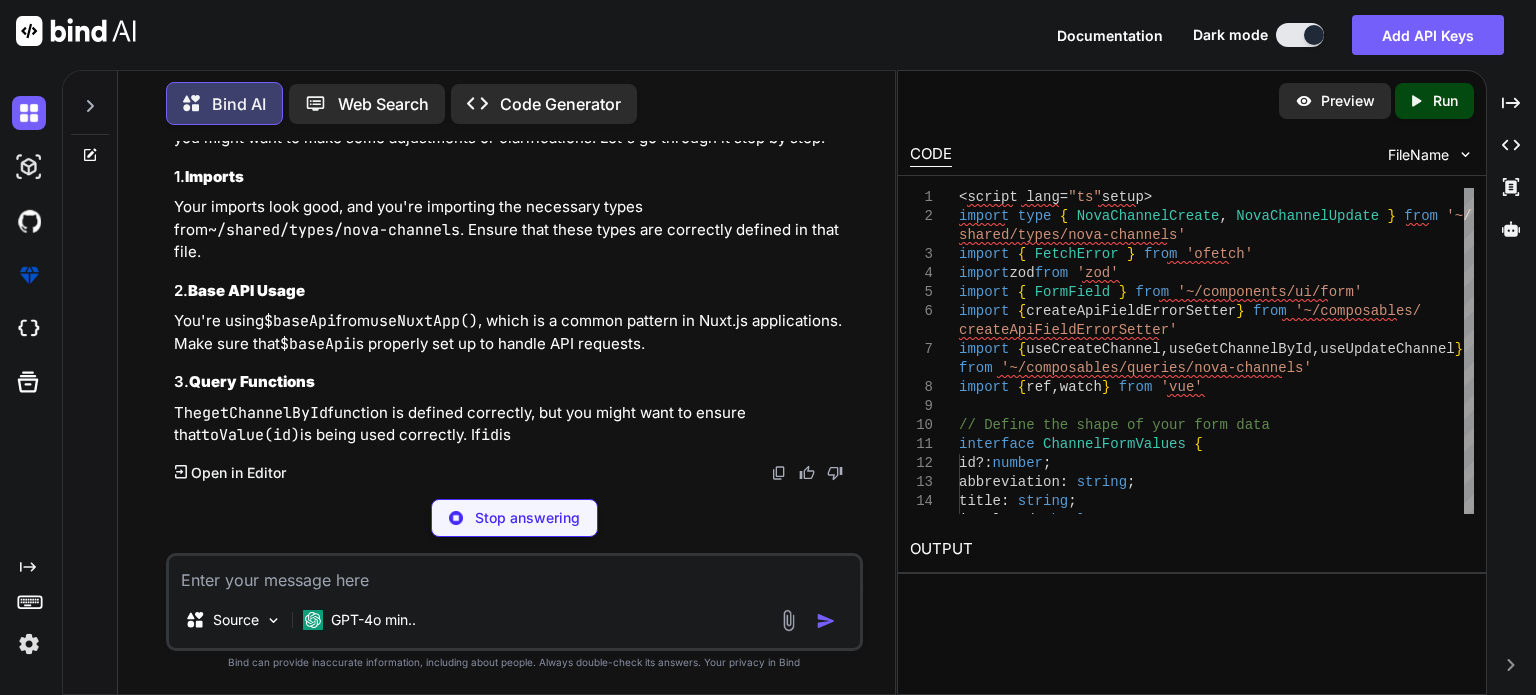 type 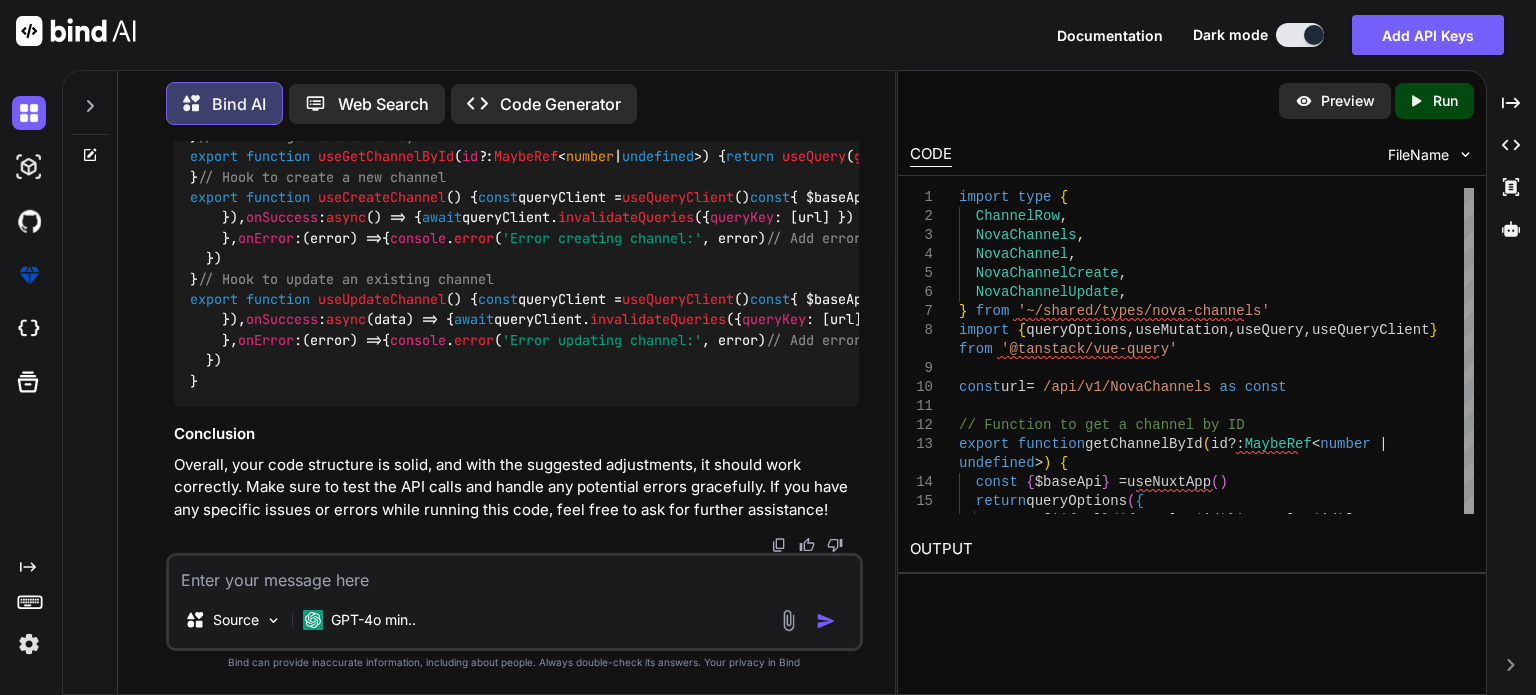 scroll, scrollTop: 21598, scrollLeft: 0, axis: vertical 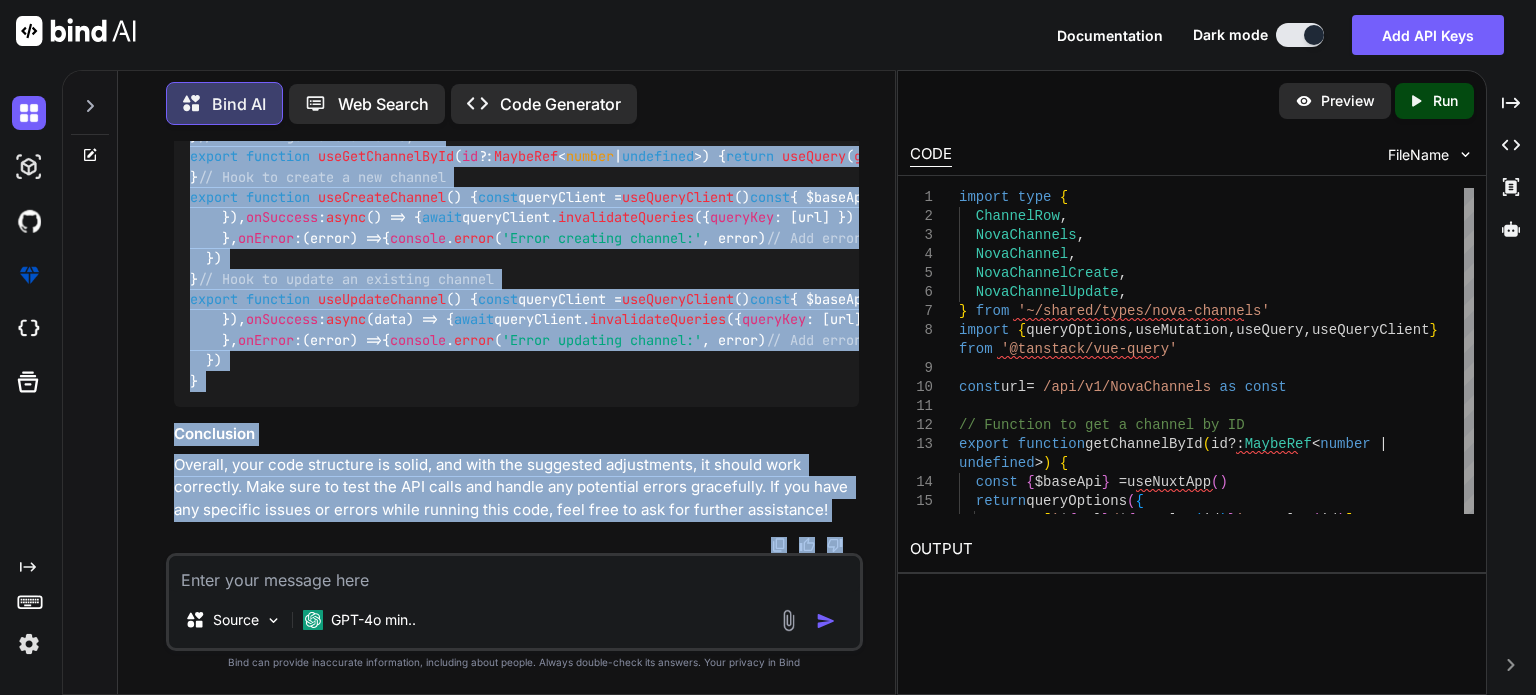 drag, startPoint x: 192, startPoint y: 155, endPoint x: 250, endPoint y: 409, distance: 260.5379 